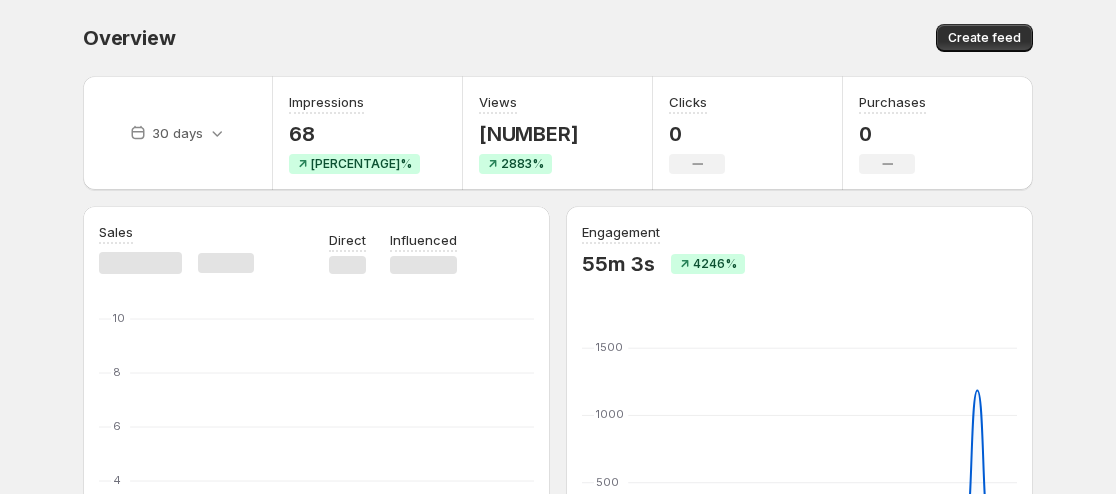 scroll, scrollTop: 0, scrollLeft: 0, axis: both 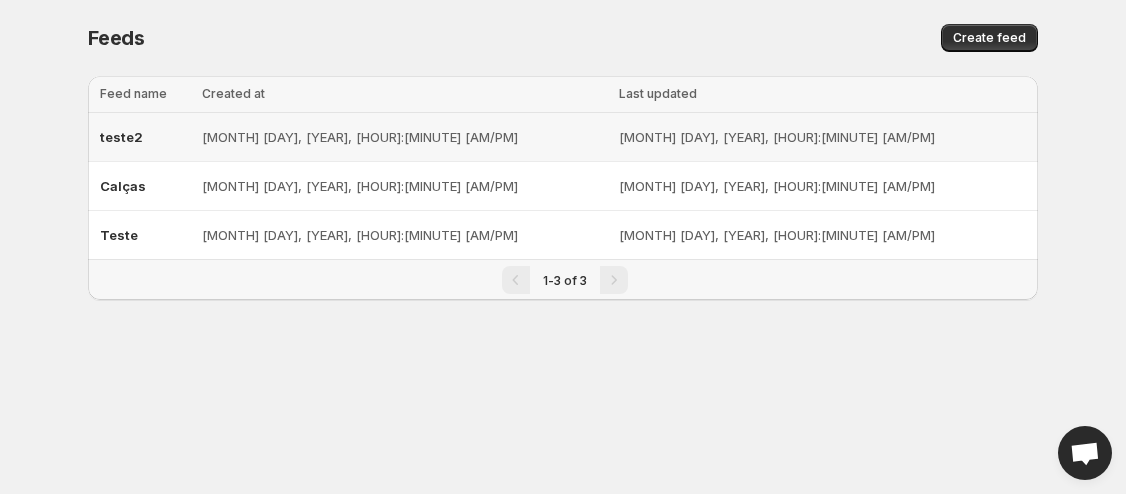 click on "[MONTH] [DAY], [YEAR], [HOUR]:[MINUTE] [AM/PM]" at bounding box center (404, 137) 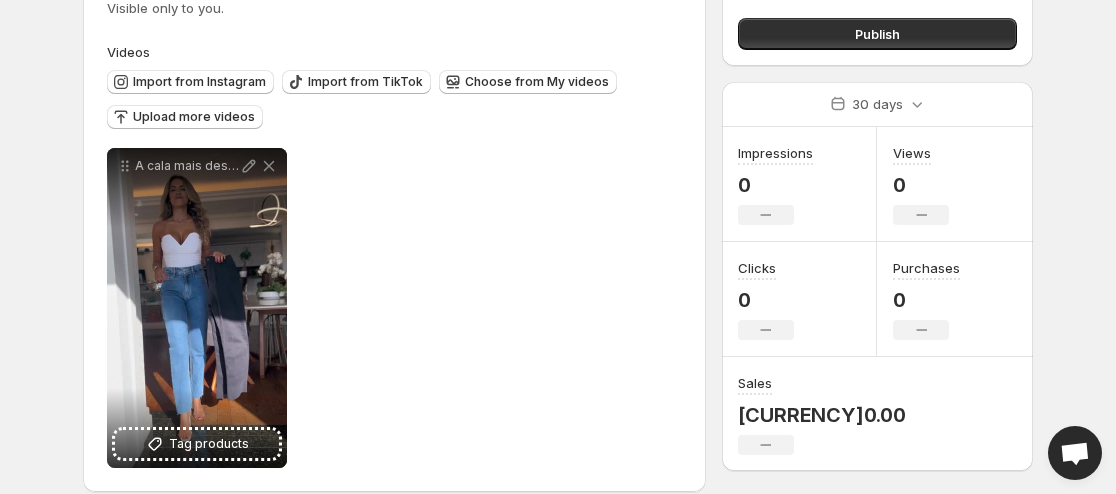 scroll, scrollTop: 184, scrollLeft: 0, axis: vertical 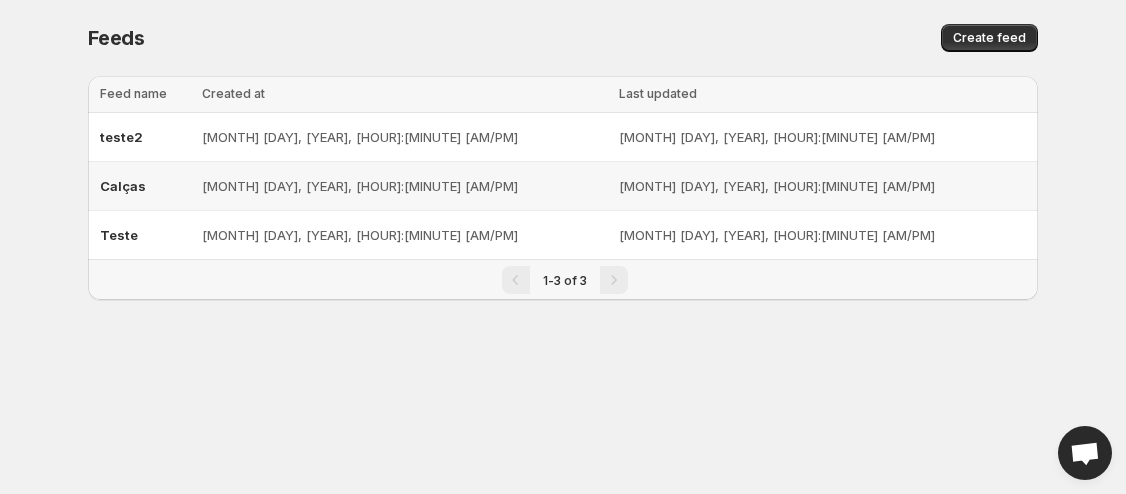 click on "[MONTH] [DAY], [YEAR], [HOUR]:[MINUTE] [AM/PM]" at bounding box center (404, 186) 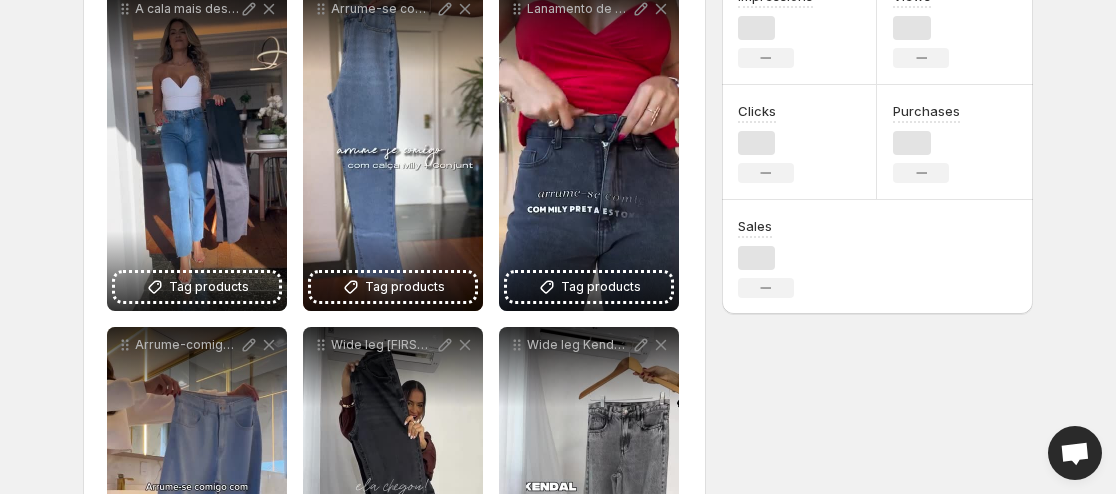 scroll, scrollTop: 500, scrollLeft: 0, axis: vertical 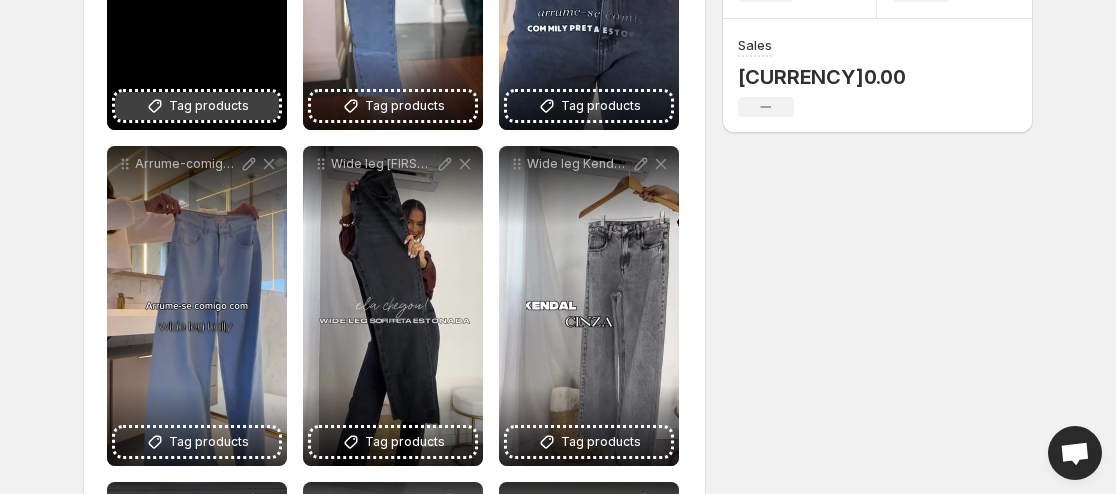 click on "Tag products" at bounding box center (209, 106) 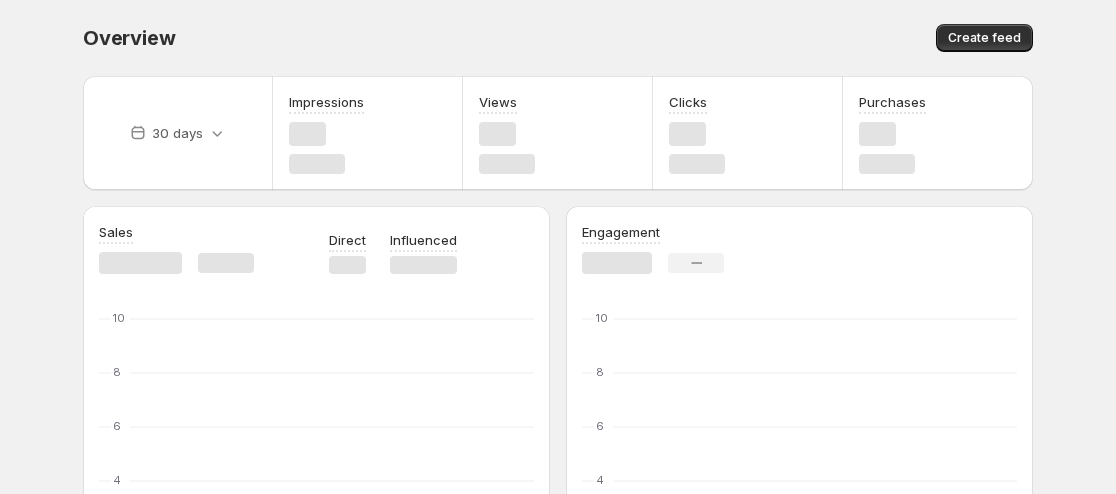 scroll, scrollTop: 0, scrollLeft: 0, axis: both 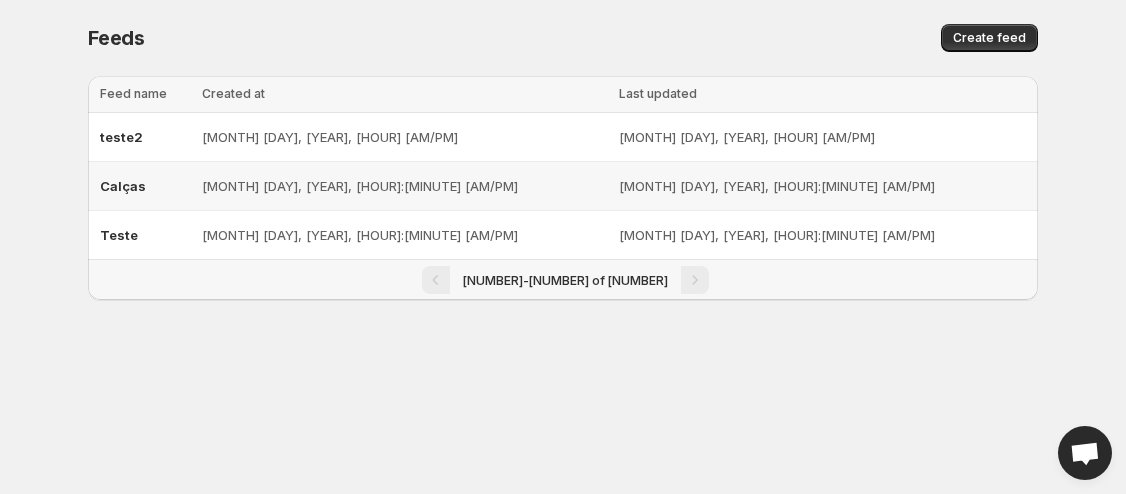 click on "[MONTH] [DAY], [YEAR], [HOUR]:[MINUTE] [AM/PM]" at bounding box center [404, 186] 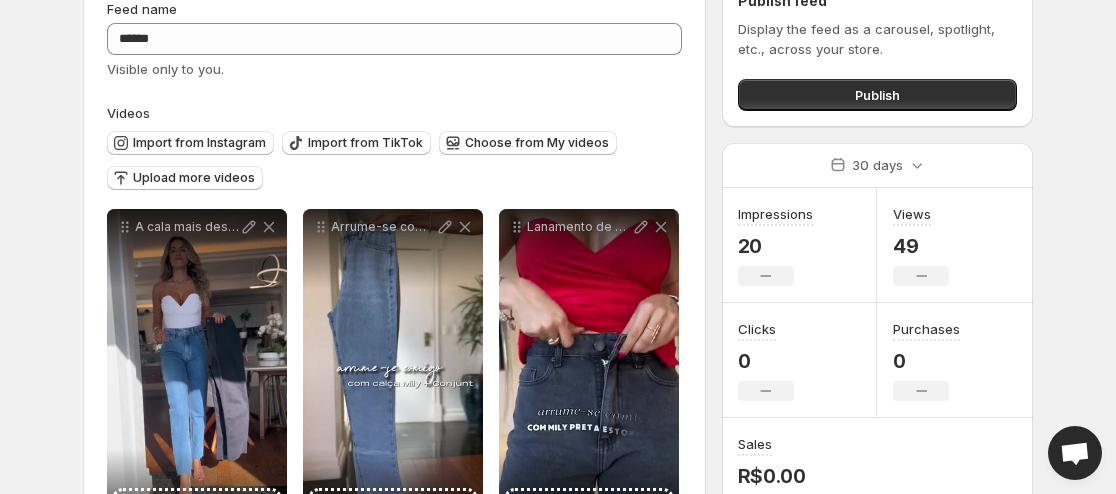 scroll, scrollTop: 400, scrollLeft: 0, axis: vertical 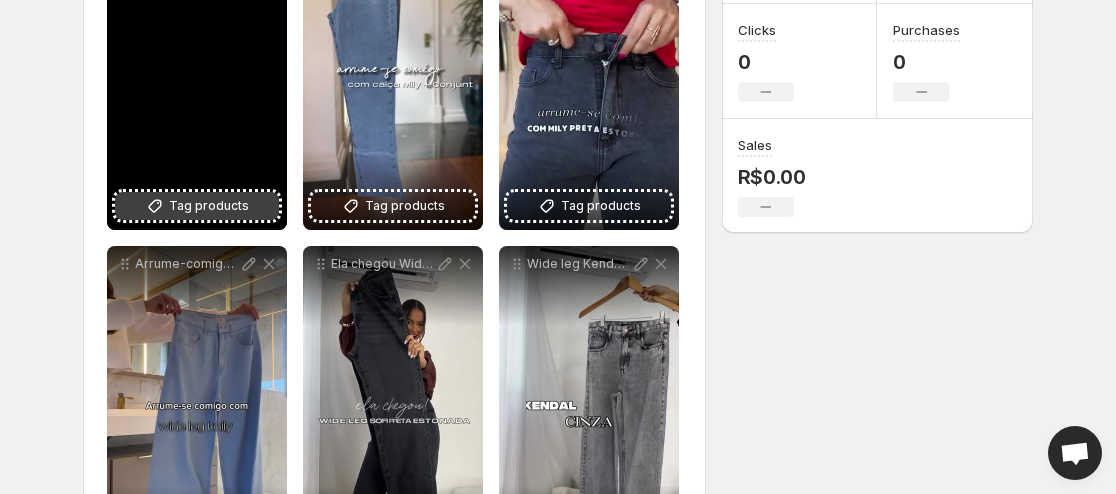 click on "Tag products" at bounding box center [209, 206] 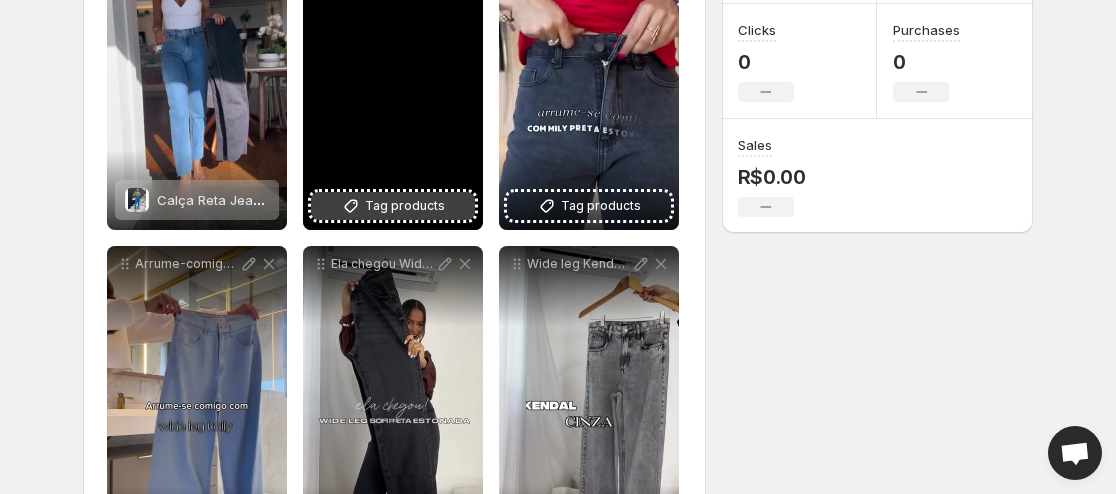 click on "Tag products" at bounding box center [405, 206] 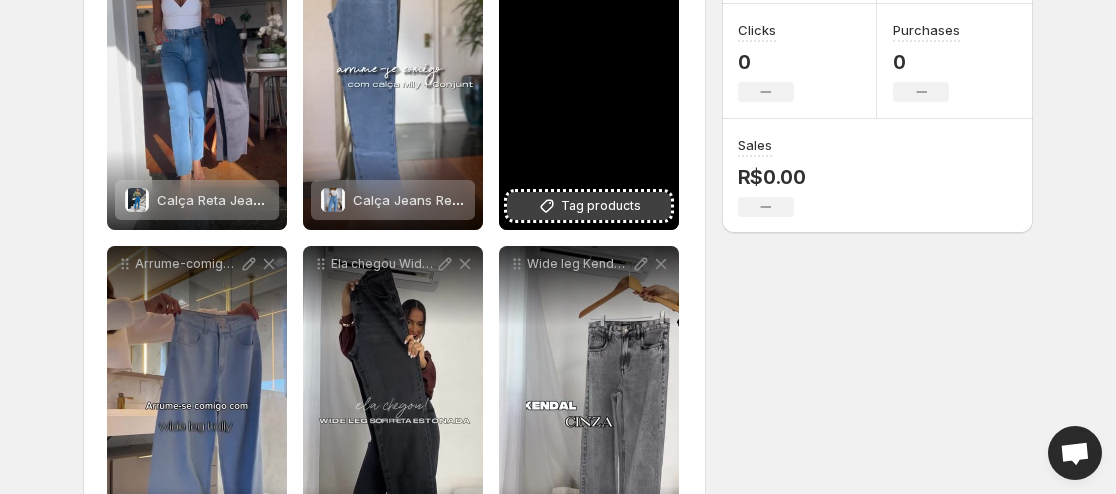 click on "Tag products" at bounding box center (601, 206) 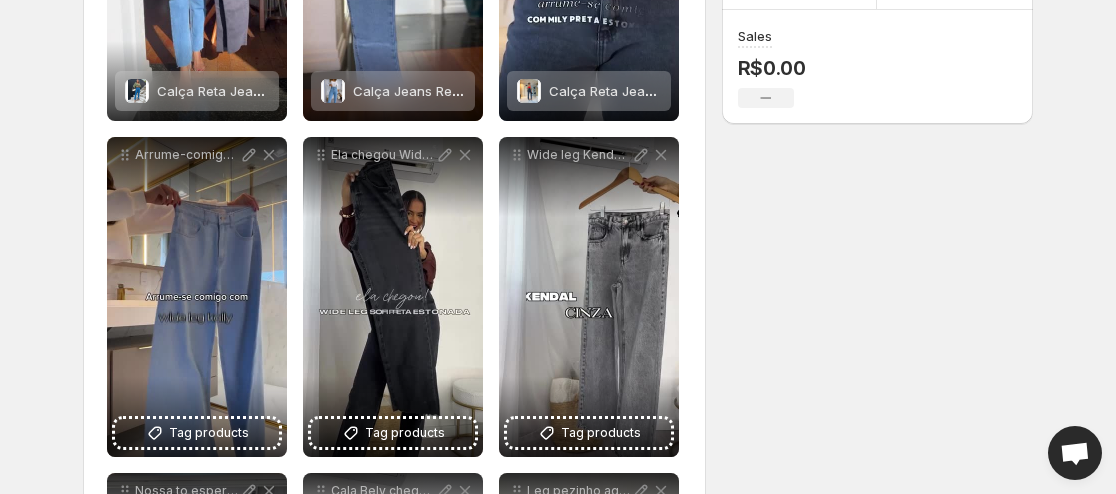 scroll, scrollTop: 623, scrollLeft: 0, axis: vertical 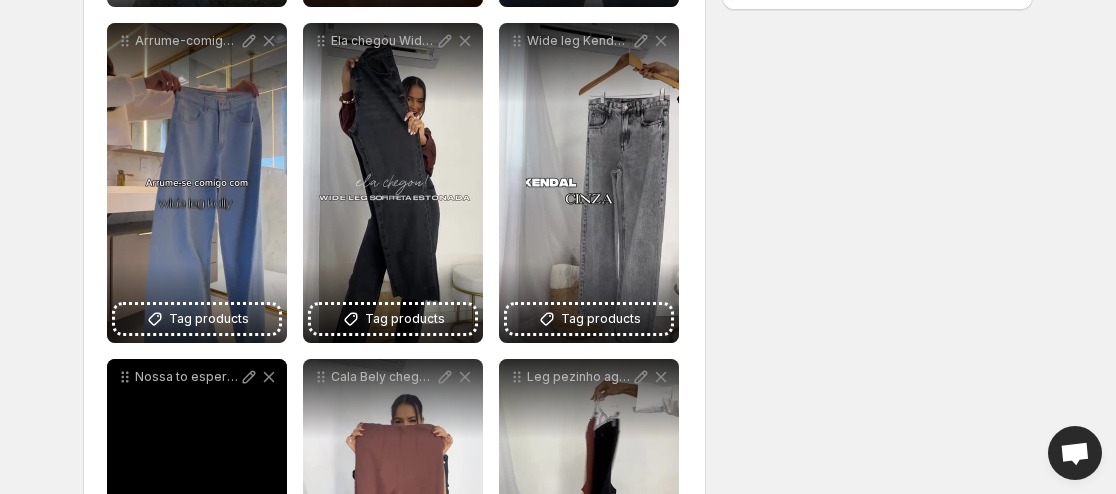 click on "Nossa to esperada Cala Reta Mily Marrom" at bounding box center (197, 519) 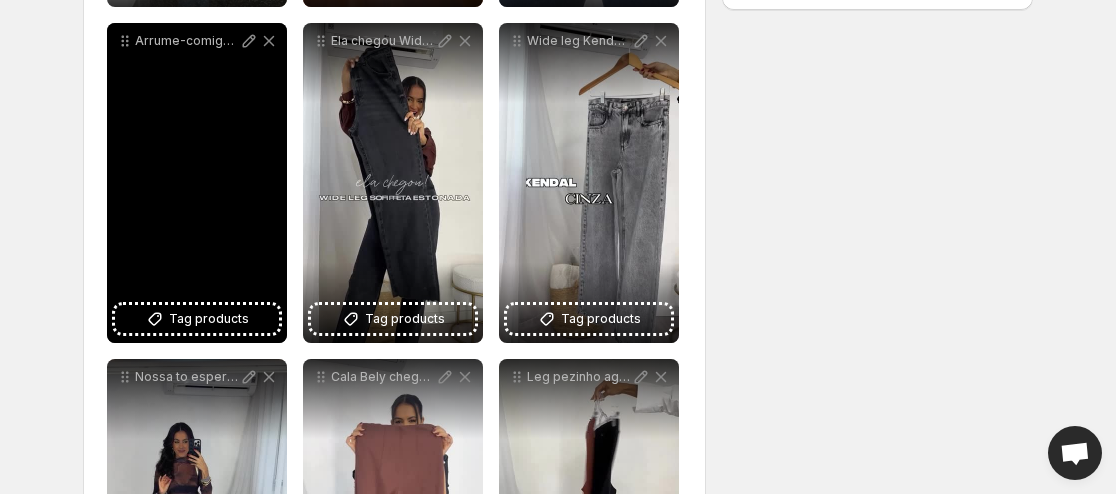 click on "Arrume-comigo com Wile Leg Kally" at bounding box center (197, 183) 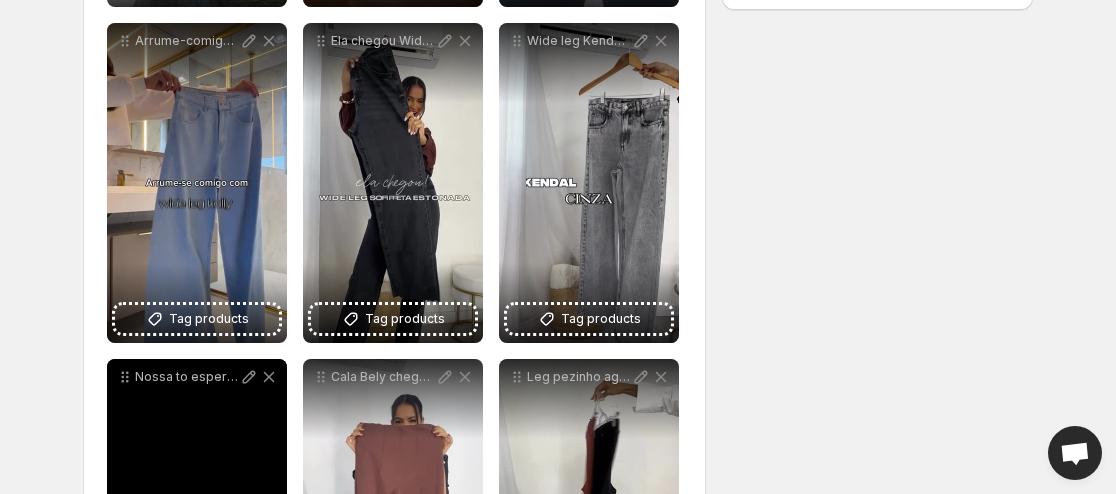 click on "Nossa to esperada Cala Reta Mily Marrom" at bounding box center (197, 377) 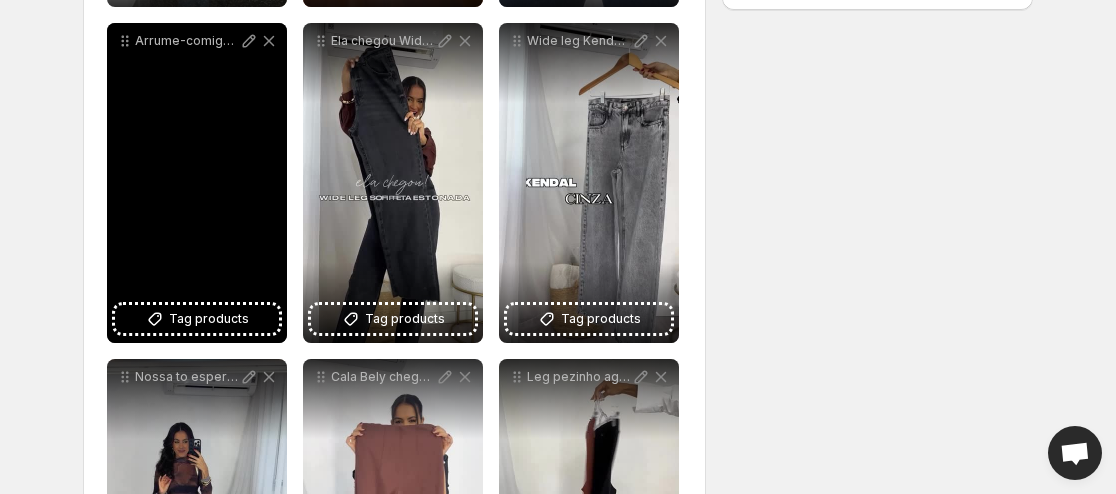 scroll, scrollTop: 700, scrollLeft: 0, axis: vertical 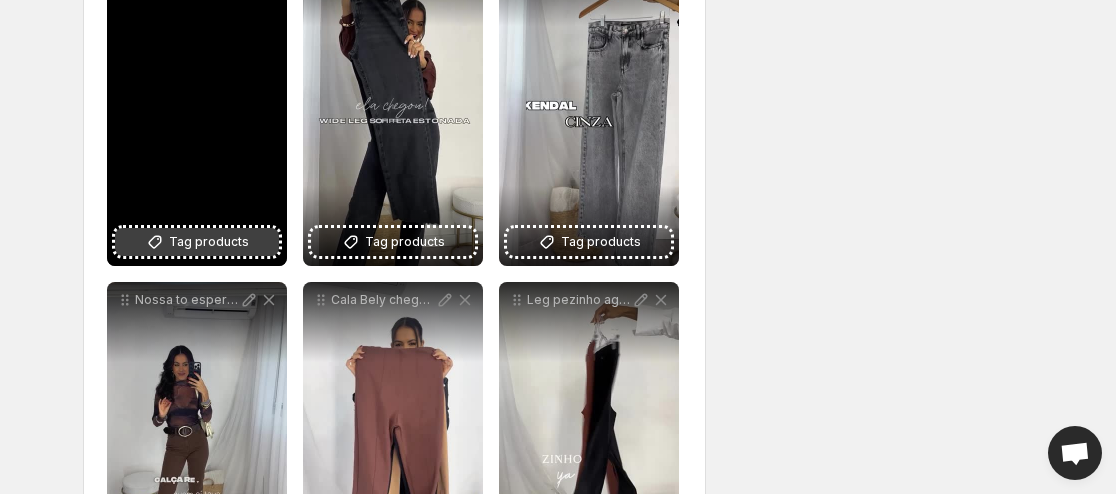 click on "Tag products" at bounding box center (209, 242) 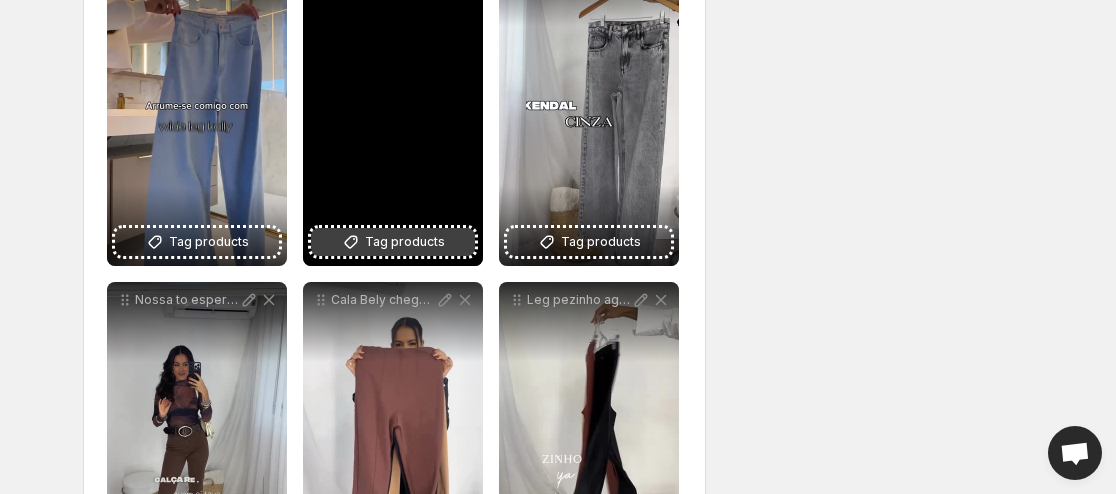 click on "Tag products" at bounding box center (405, 242) 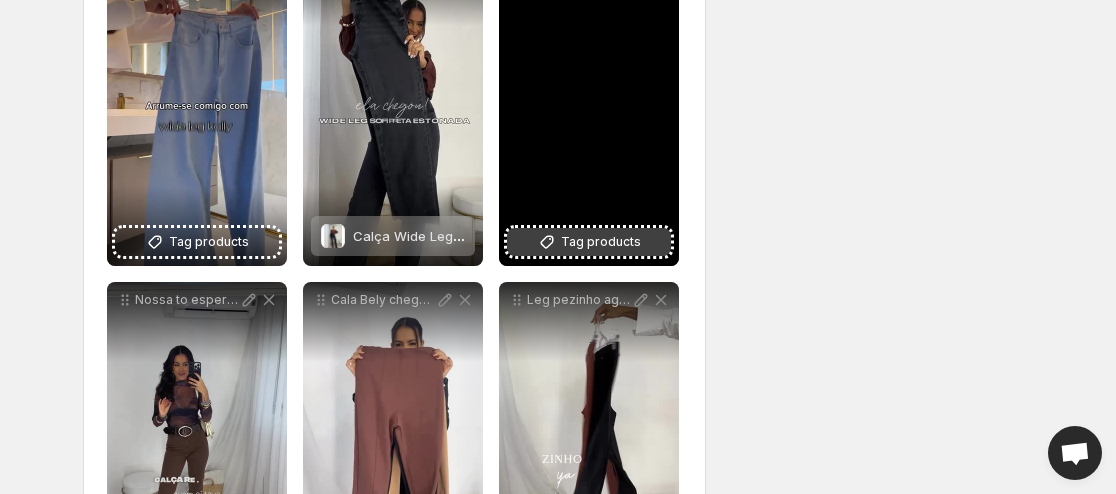 click on "Tag products" at bounding box center (589, 242) 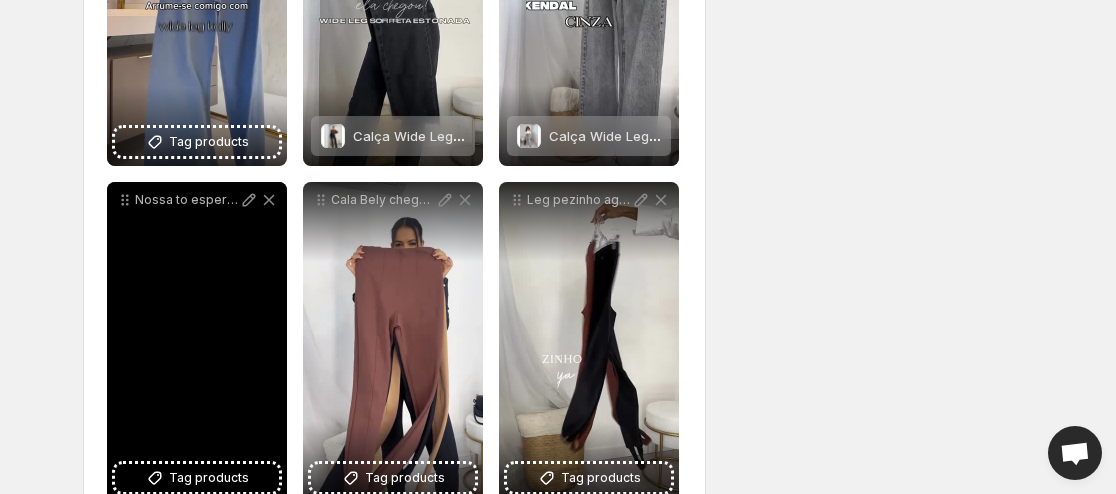 scroll, scrollTop: 856, scrollLeft: 0, axis: vertical 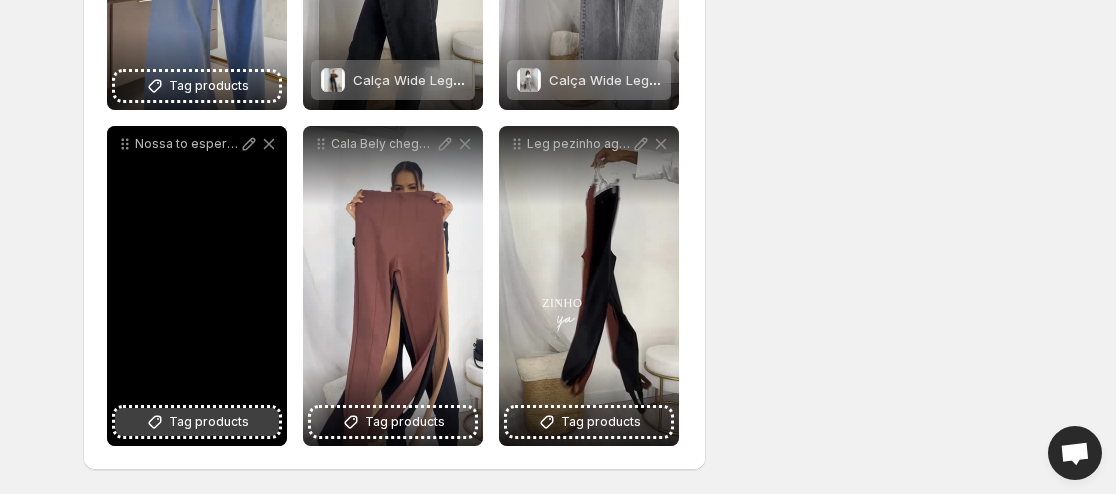click on "Tag products" at bounding box center [197, 422] 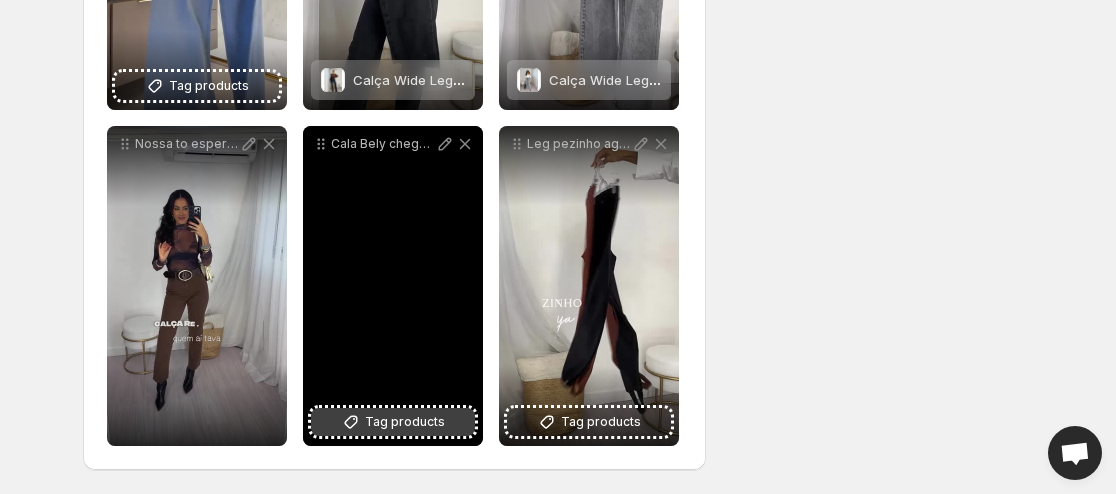 click on "Tag products" at bounding box center [393, 422] 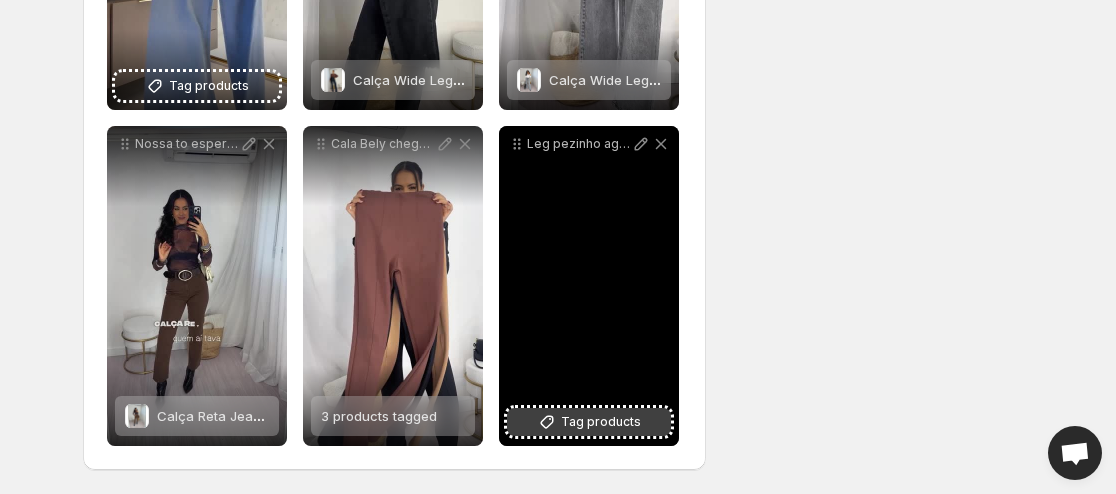 click on "Tag products" at bounding box center [601, 422] 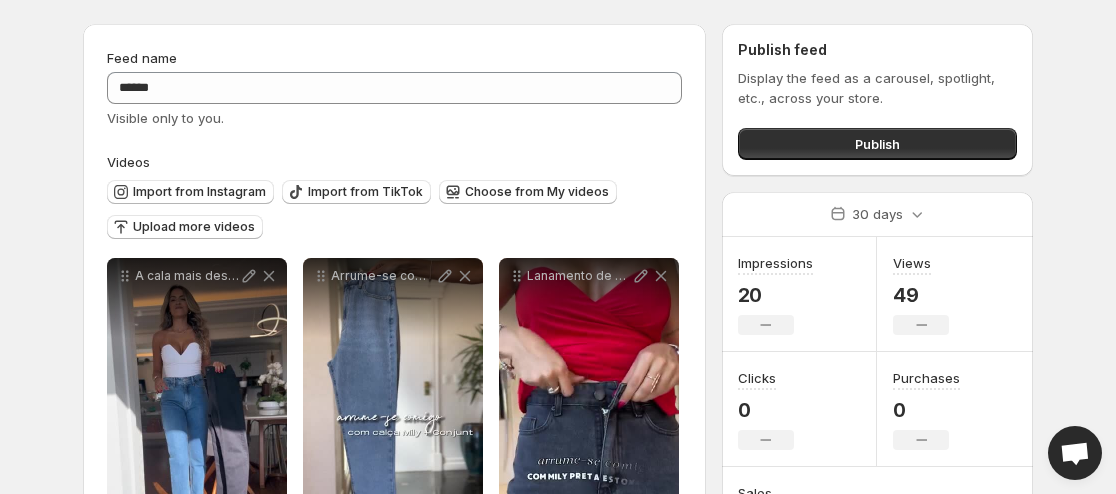 scroll, scrollTop: 0, scrollLeft: 0, axis: both 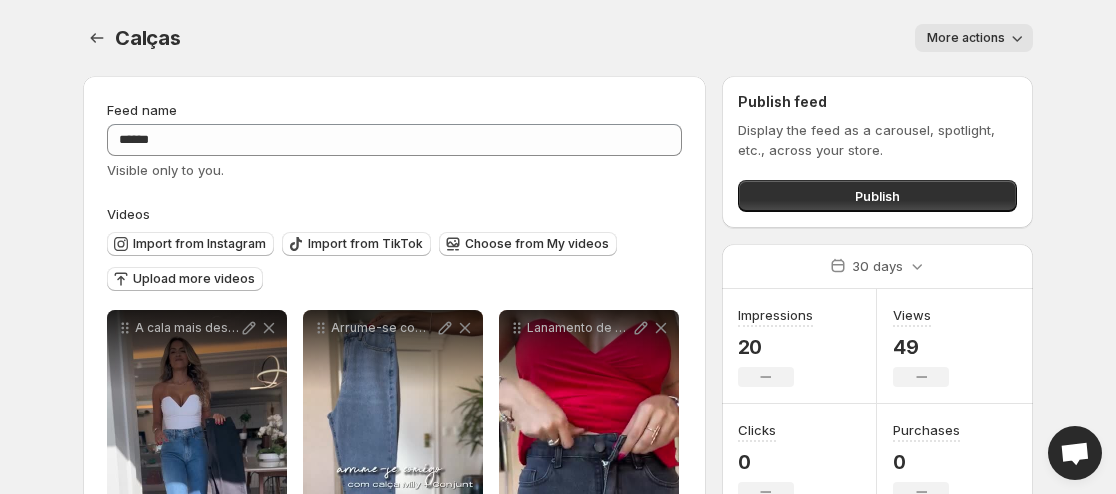 click on "Feed name" at bounding box center [394, 110] 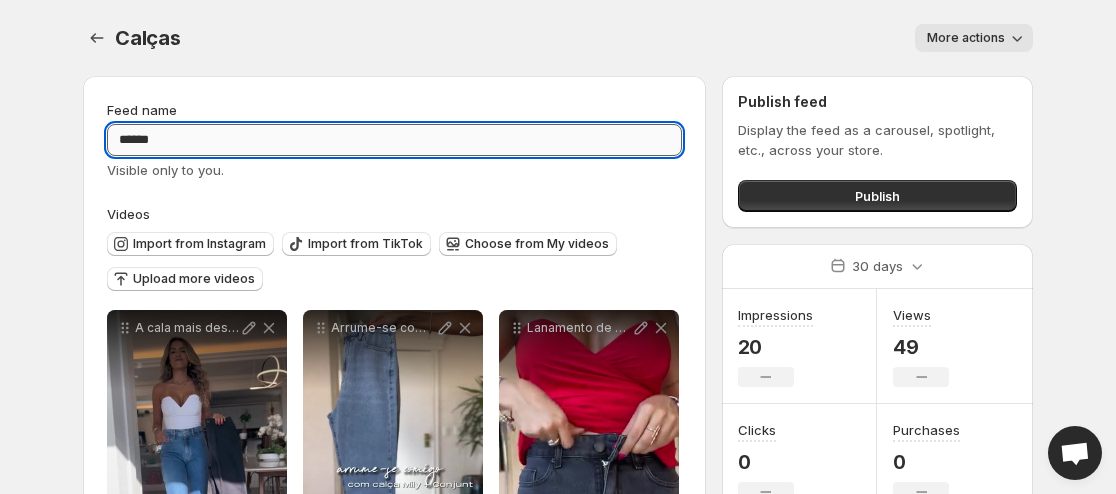 click on "******" at bounding box center [394, 140] 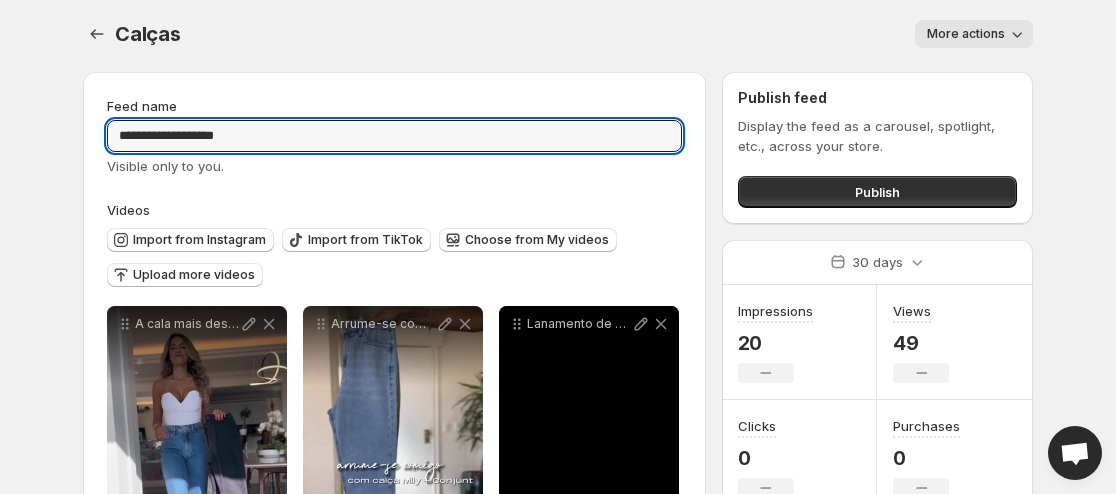 scroll, scrollTop: 0, scrollLeft: 0, axis: both 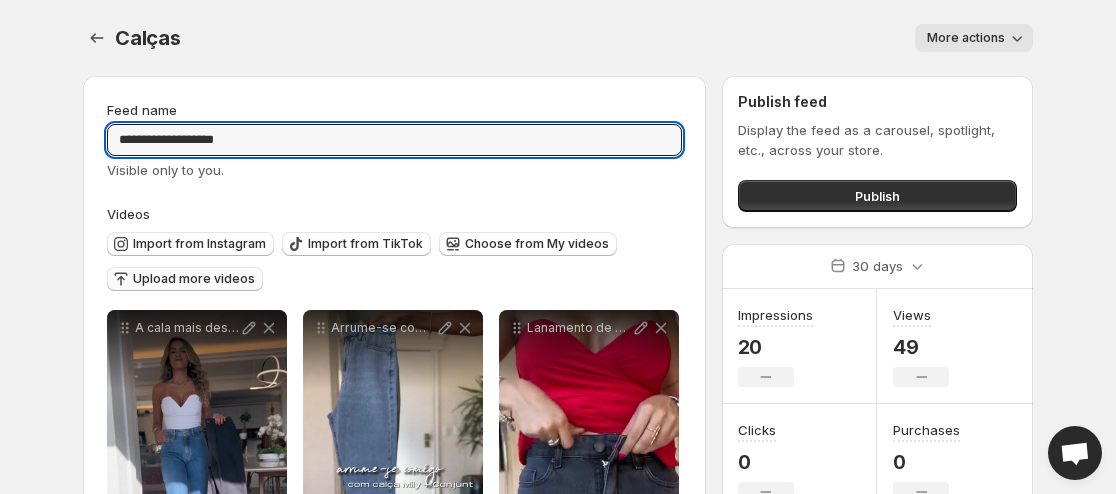 type on "**********" 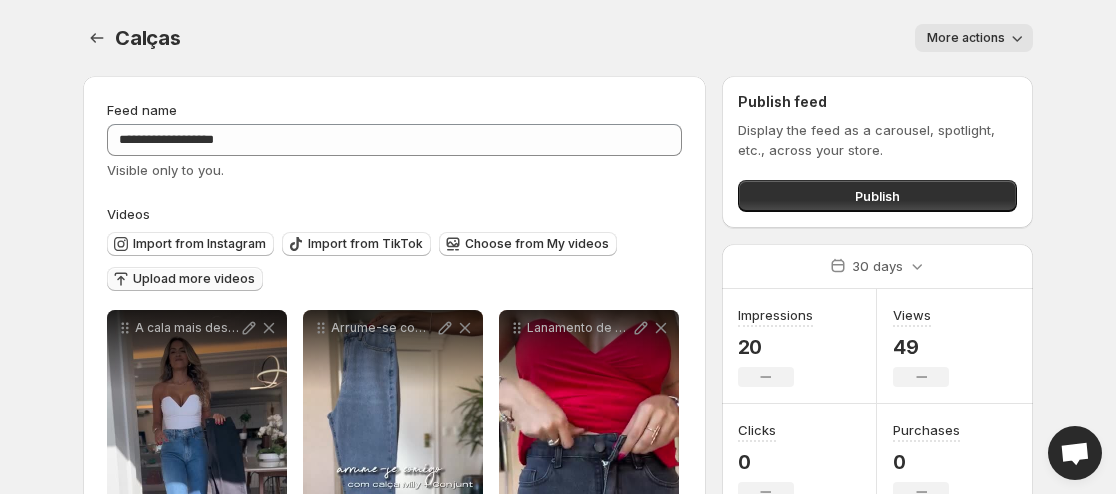 click on "Upload more videos" at bounding box center [194, 279] 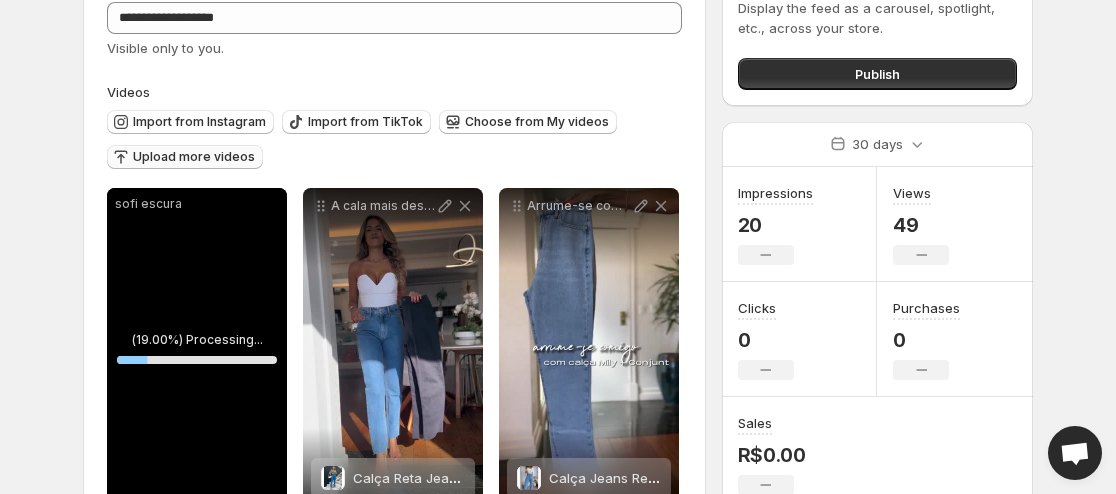 scroll, scrollTop: 0, scrollLeft: 0, axis: both 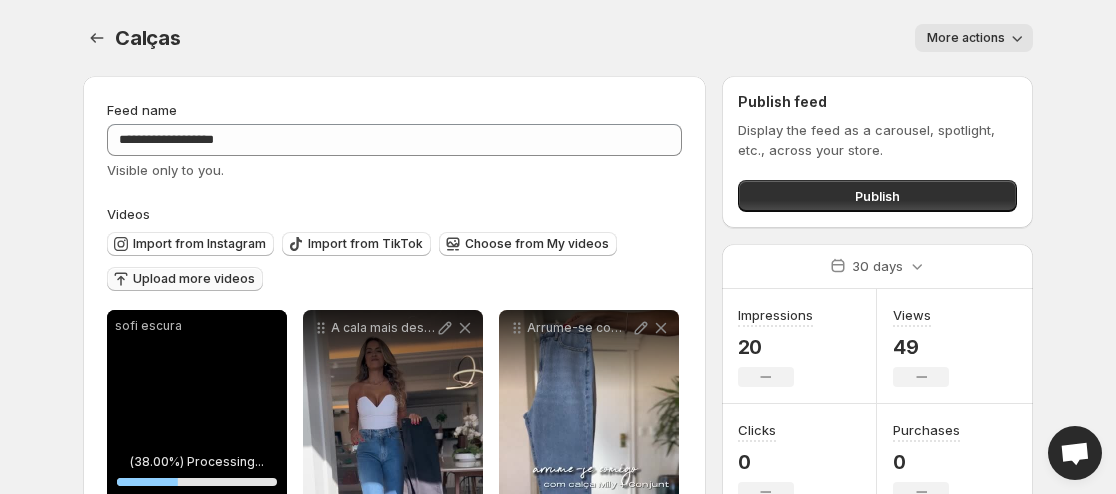 click on "Upload more videos" at bounding box center [194, 279] 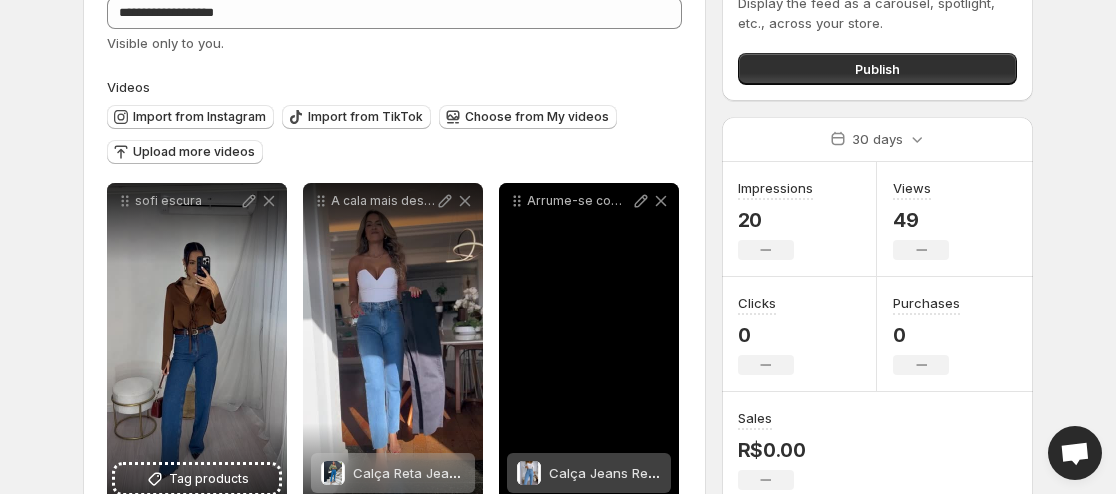 scroll, scrollTop: 92, scrollLeft: 0, axis: vertical 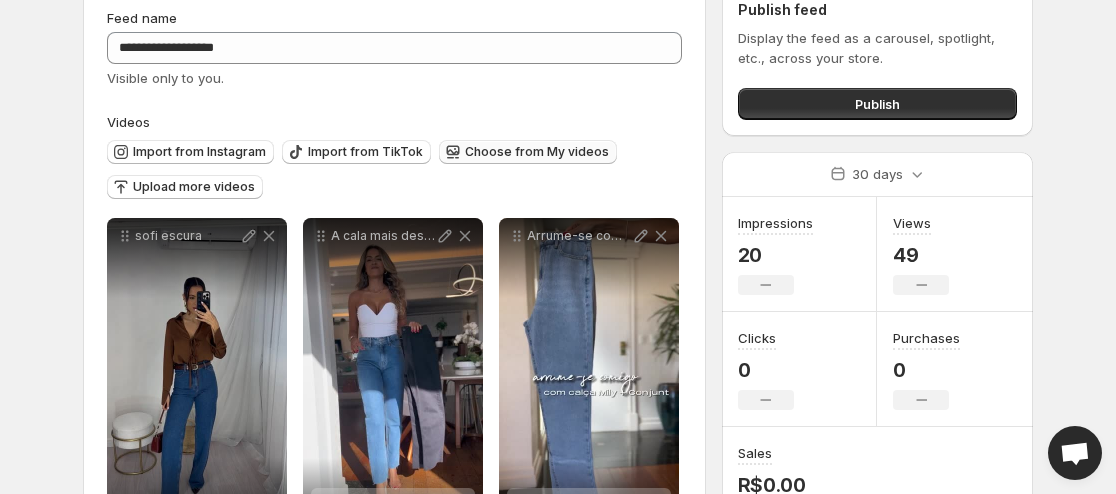 click on "Choose from My videos" at bounding box center [537, 152] 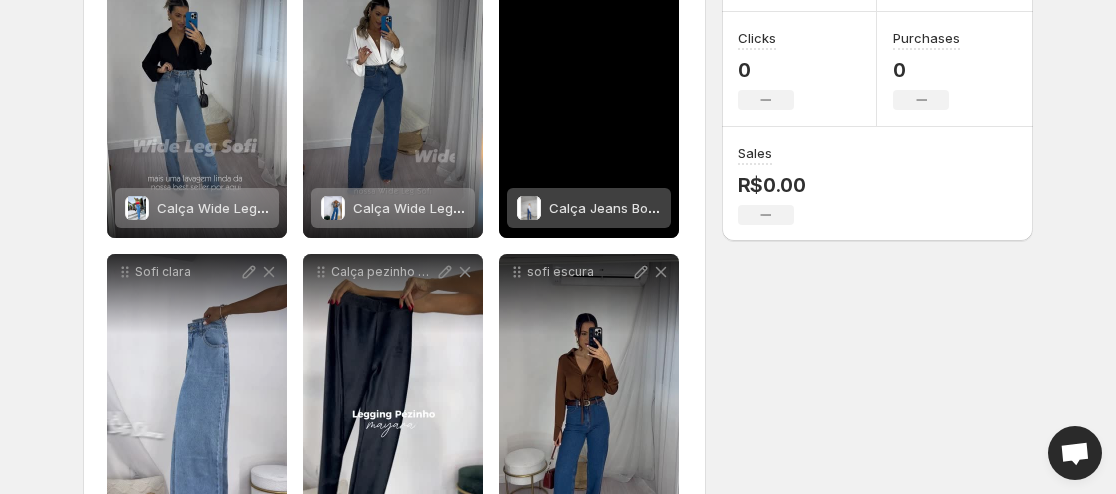 scroll, scrollTop: 592, scrollLeft: 0, axis: vertical 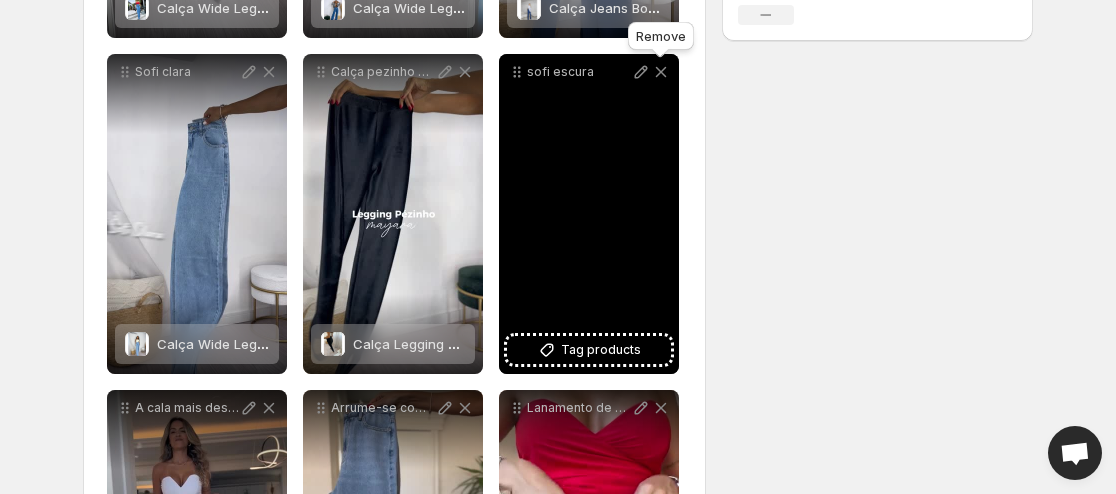 click 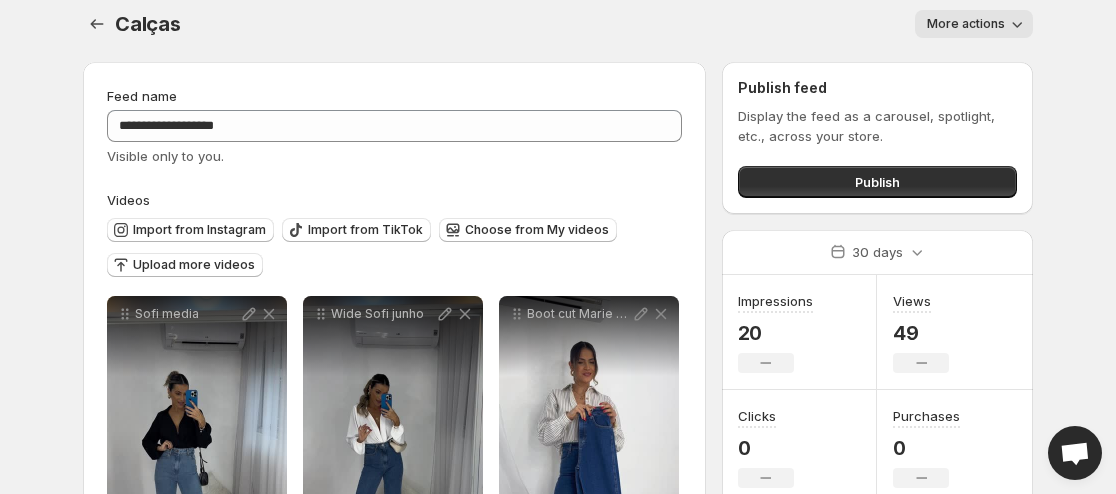 scroll, scrollTop: 0, scrollLeft: 0, axis: both 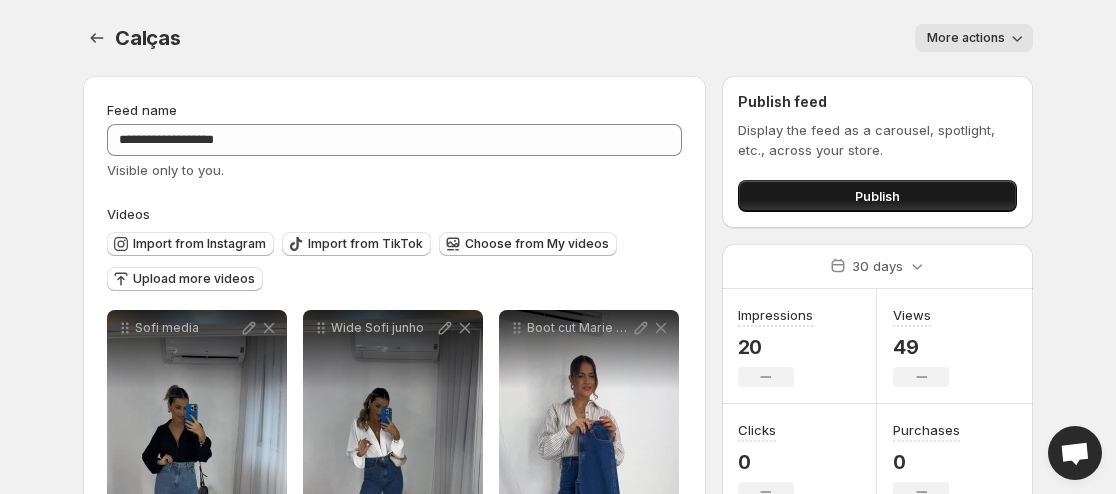 click on "Publish" at bounding box center (877, 196) 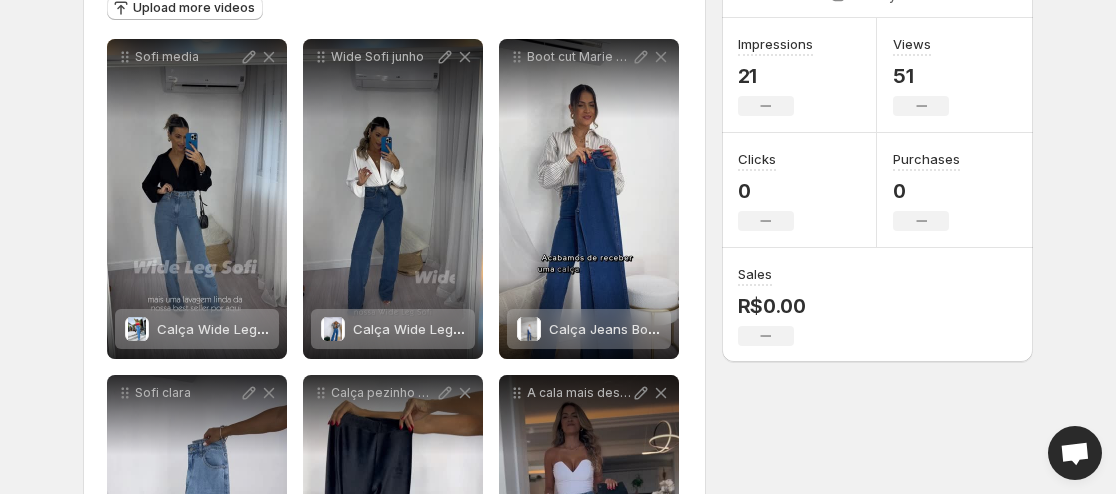 scroll, scrollTop: 300, scrollLeft: 0, axis: vertical 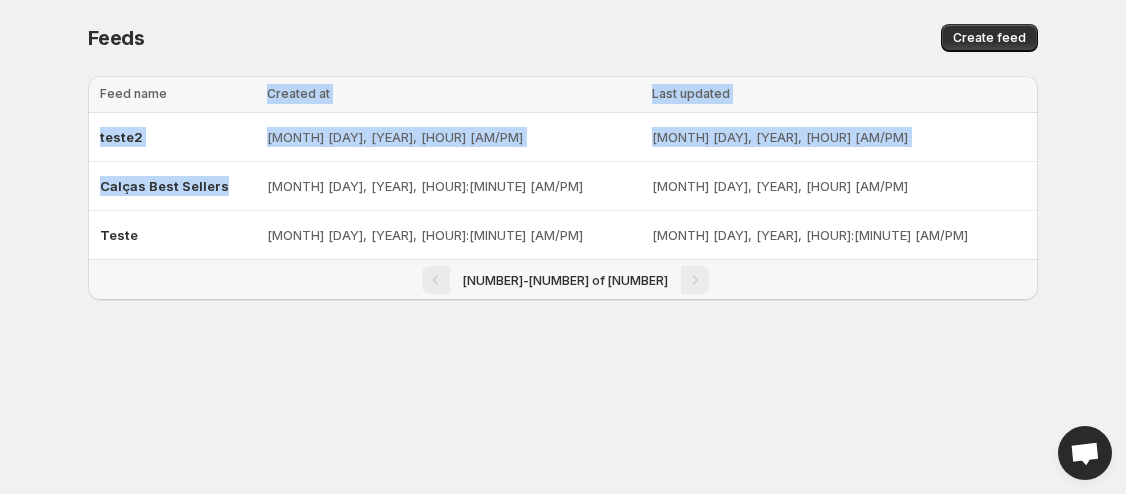 drag, startPoint x: 240, startPoint y: 188, endPoint x: 252, endPoint y: 92, distance: 96.74709 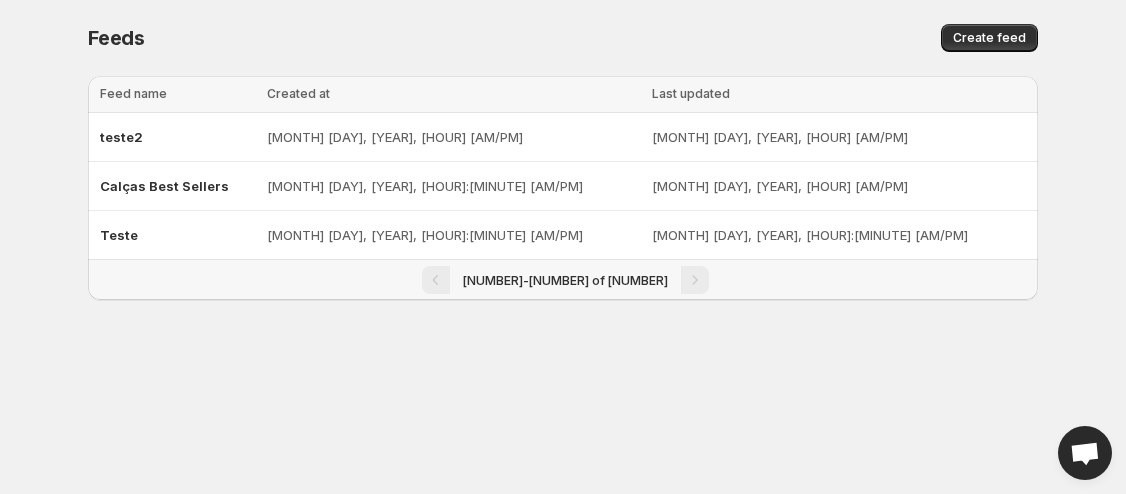 click at bounding box center [563, 332] 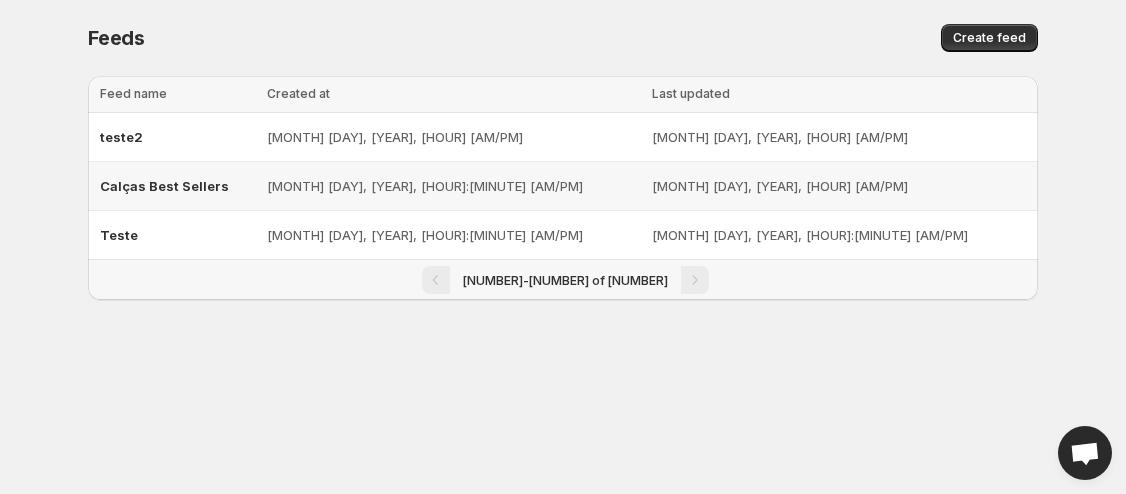 click on "Calças Best Sellers" at bounding box center (177, 186) 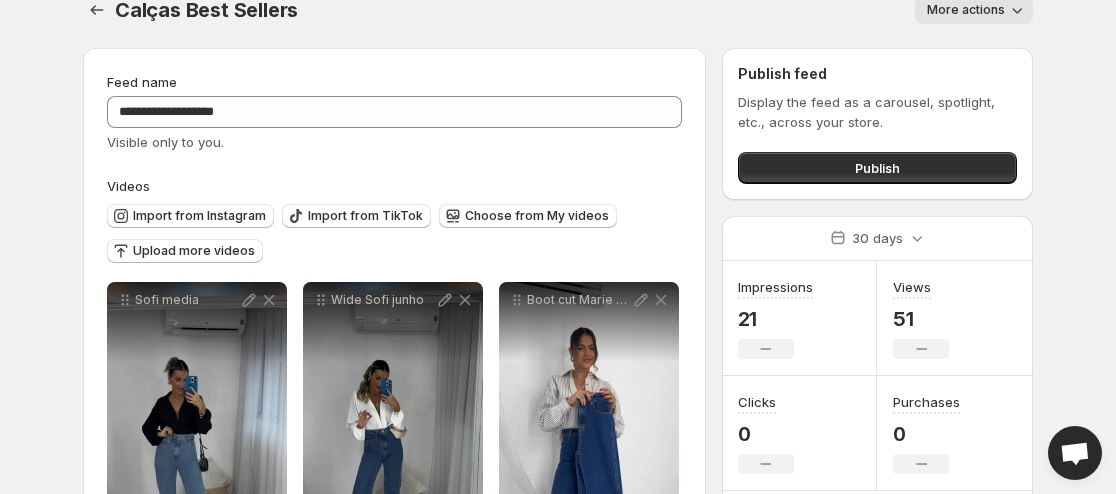 scroll, scrollTop: 0, scrollLeft: 0, axis: both 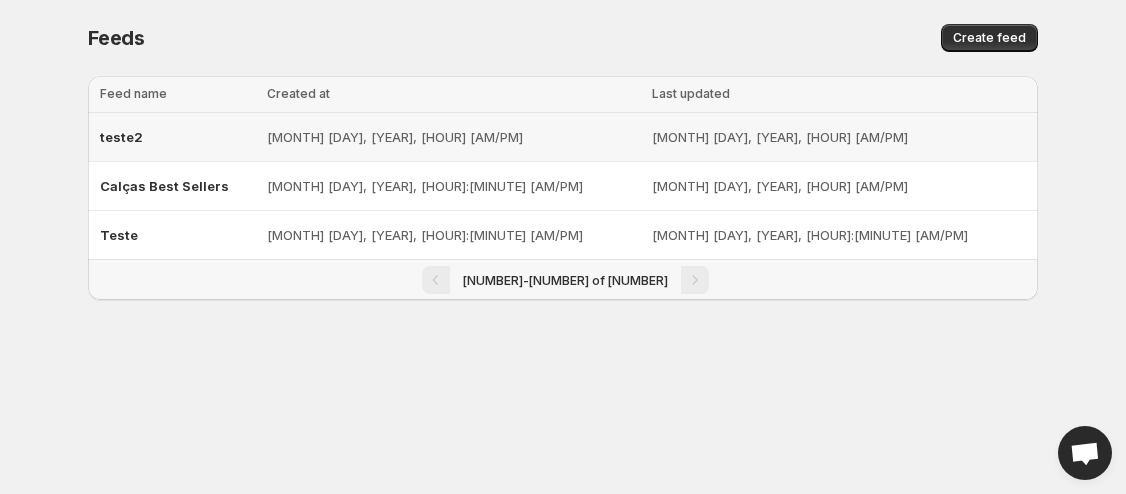 click on "teste2" at bounding box center (177, 137) 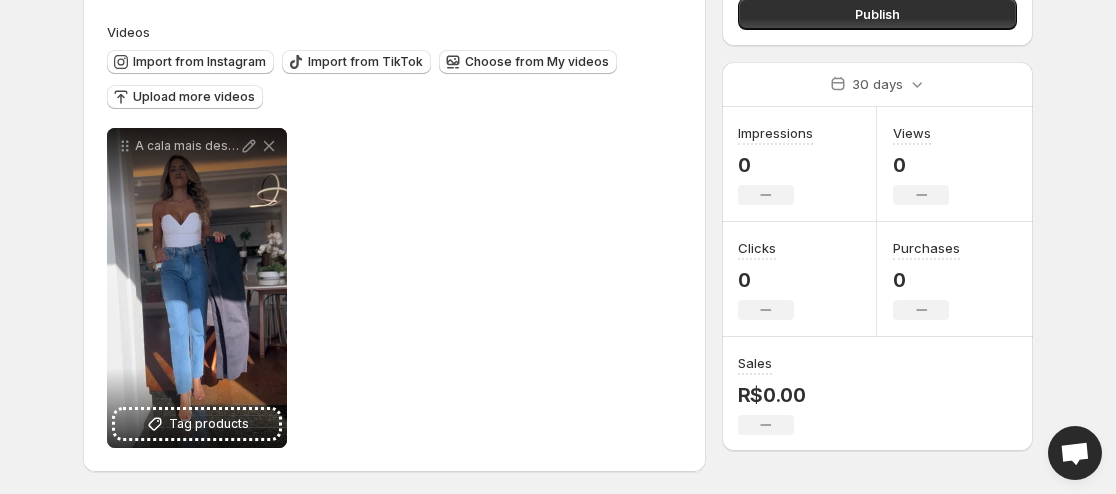 scroll, scrollTop: 184, scrollLeft: 0, axis: vertical 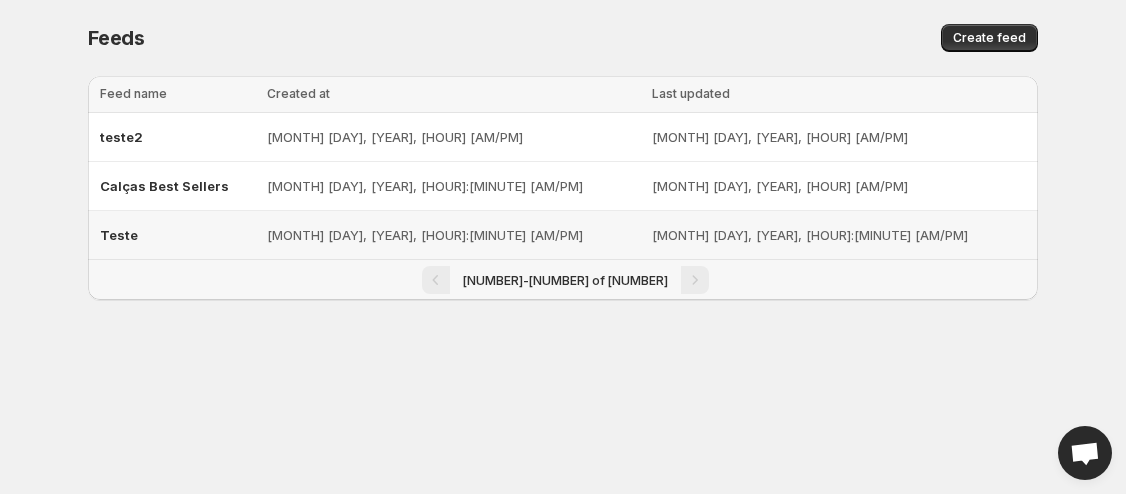 click on "Teste" at bounding box center [177, 235] 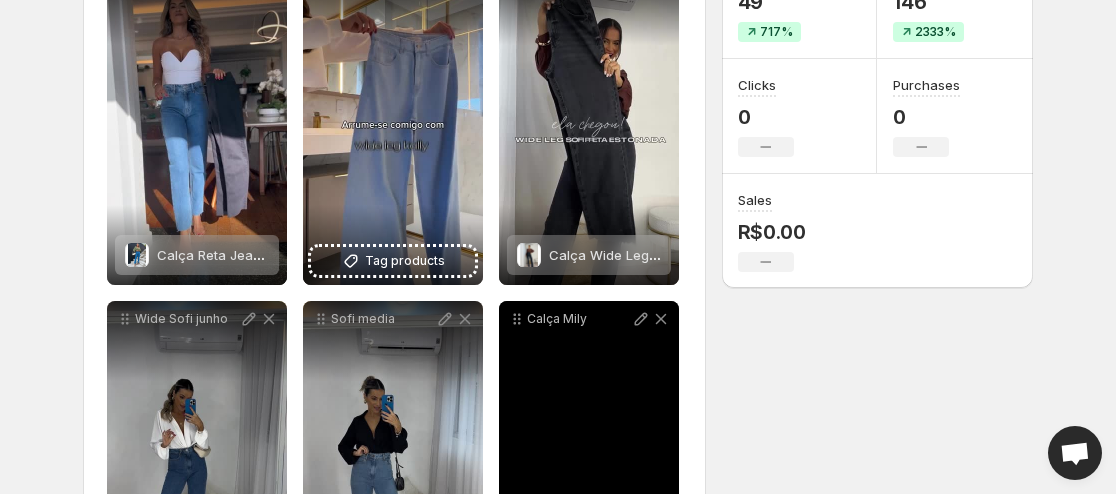 scroll, scrollTop: 300, scrollLeft: 0, axis: vertical 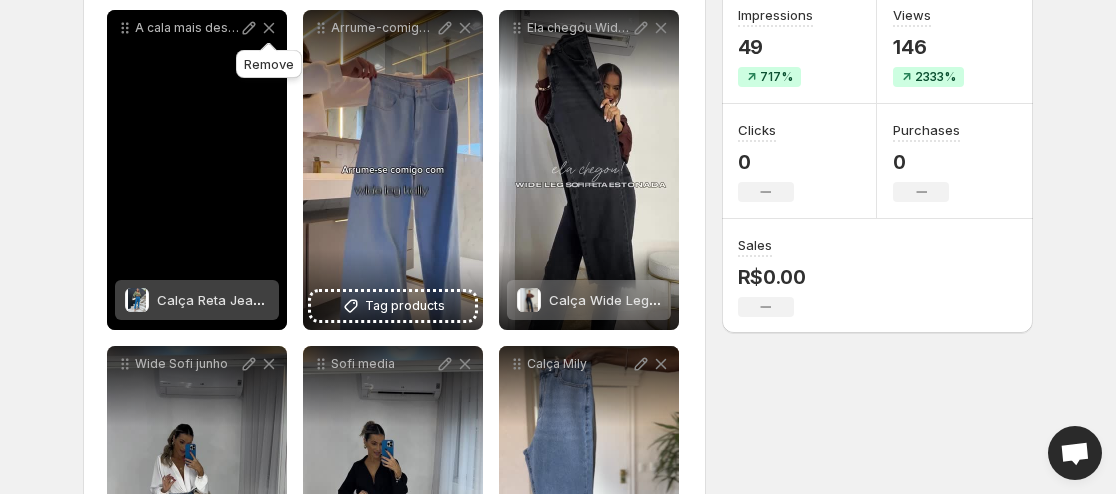 click 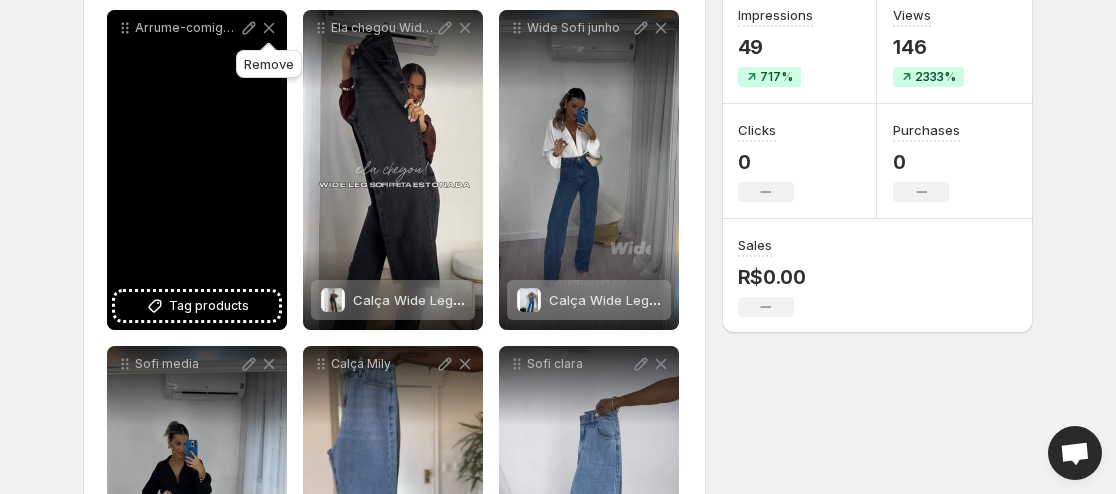 click 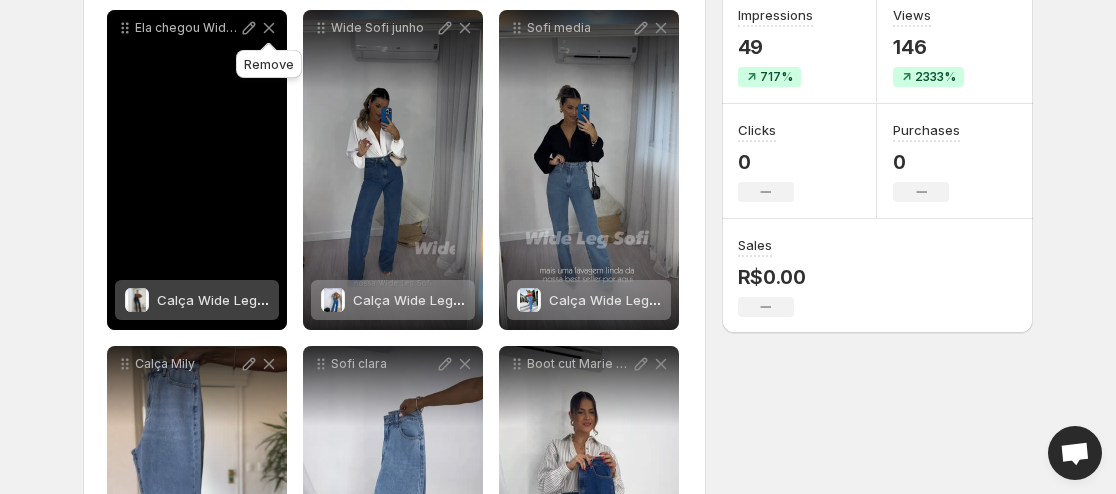click 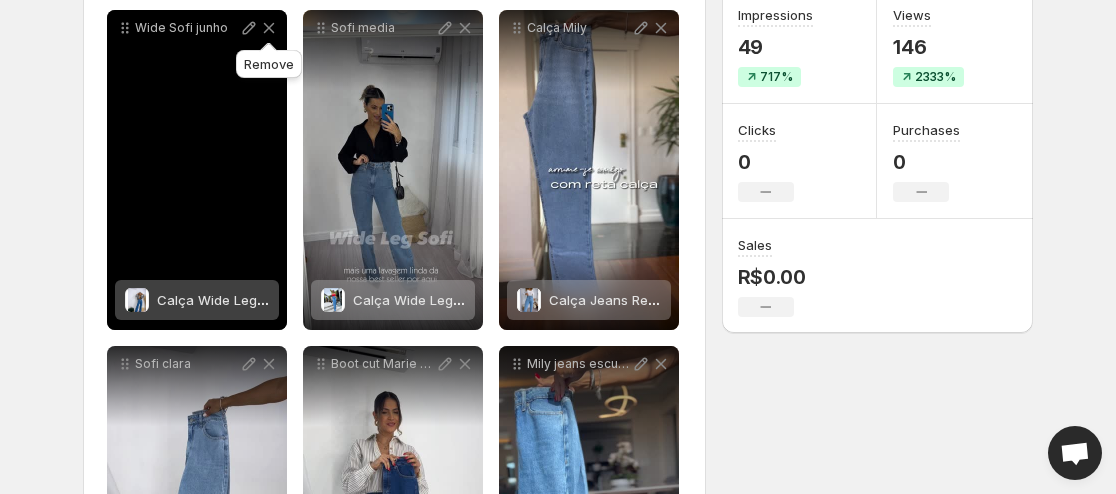 click 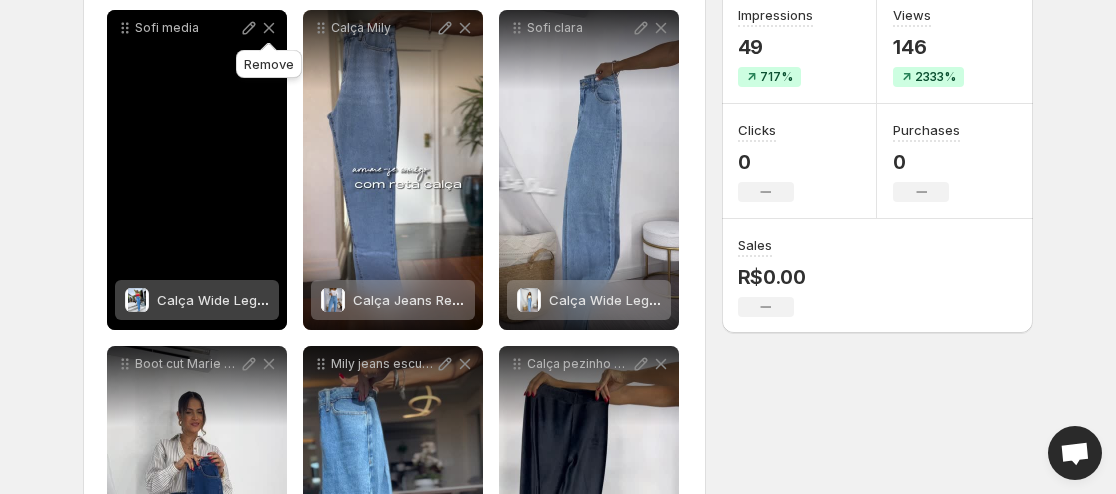 click 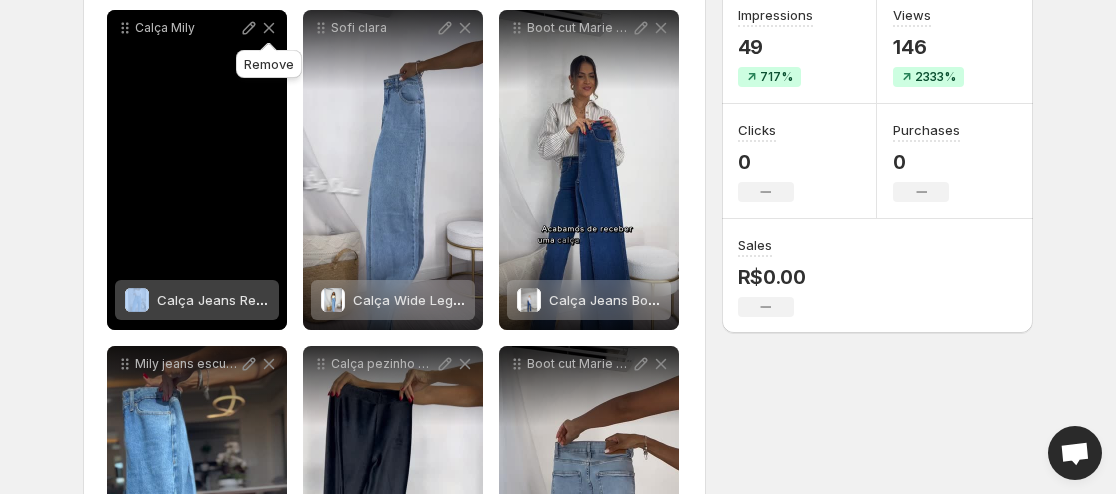 click 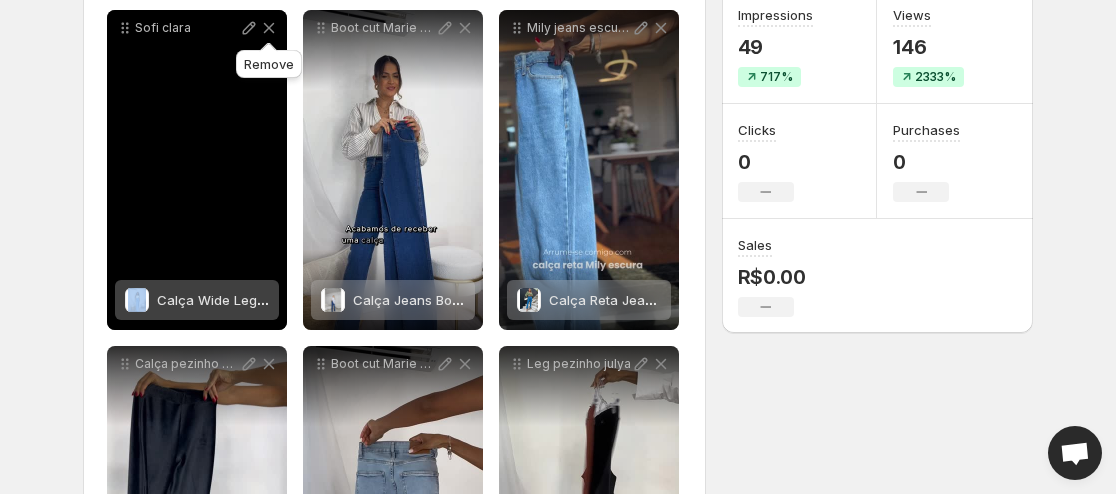 click 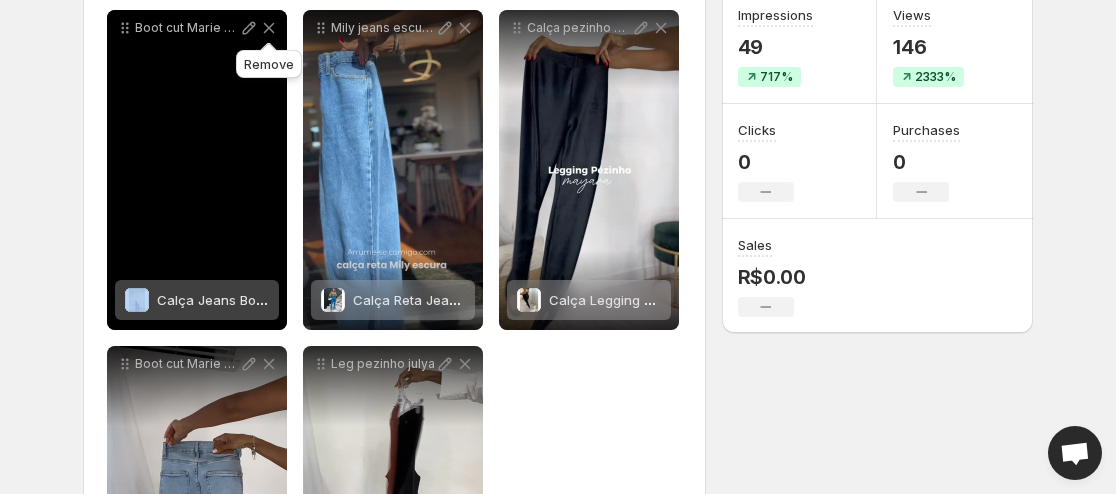 click 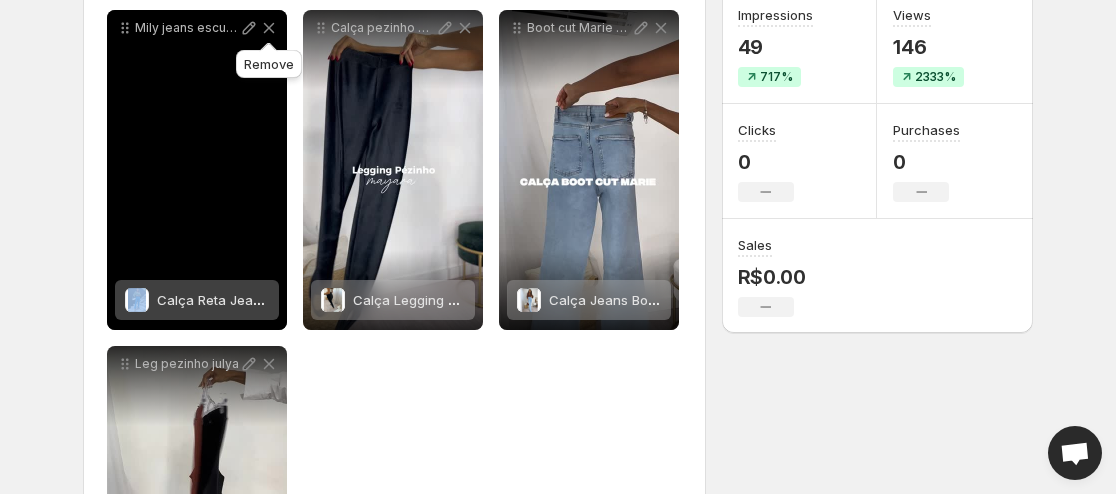 click 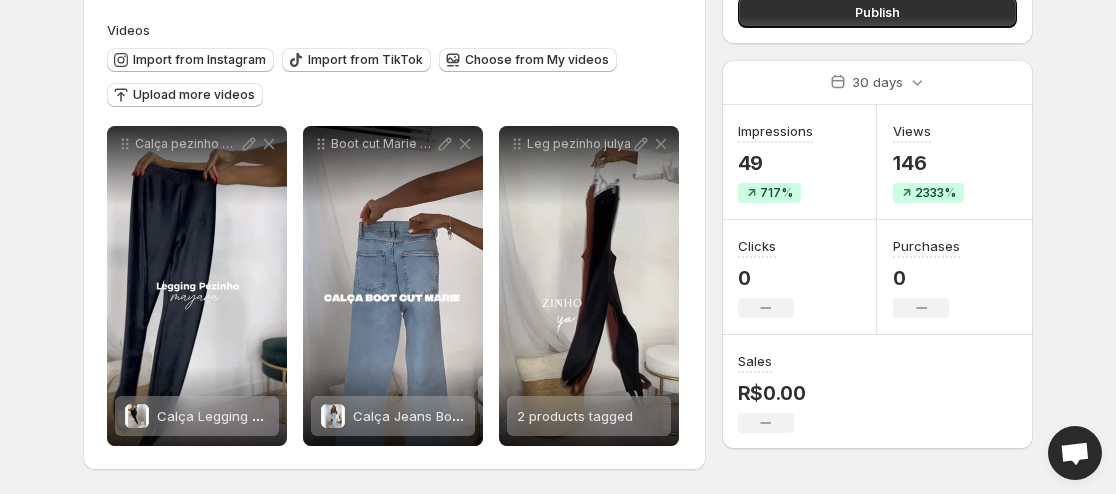 scroll, scrollTop: 184, scrollLeft: 0, axis: vertical 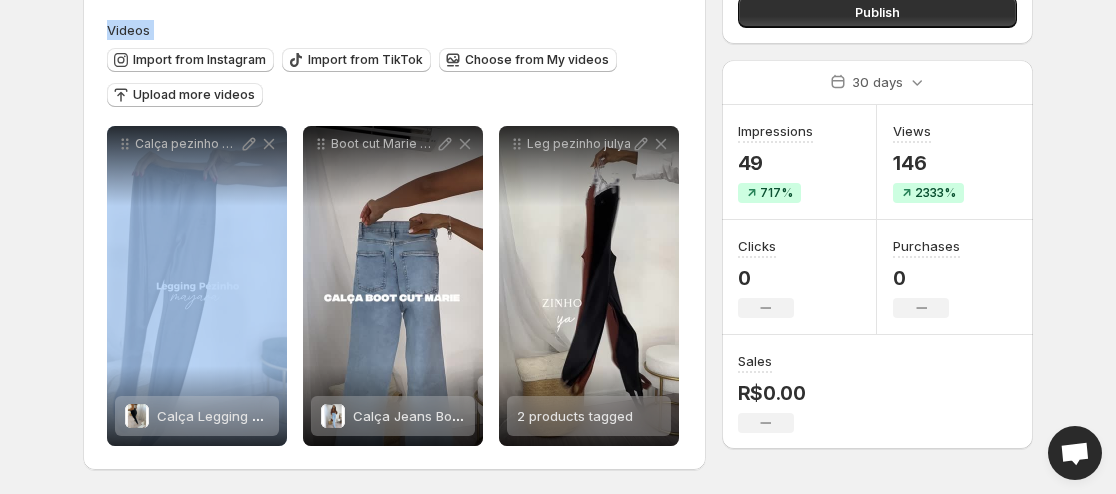 click on "Videos" at bounding box center (394, 30) 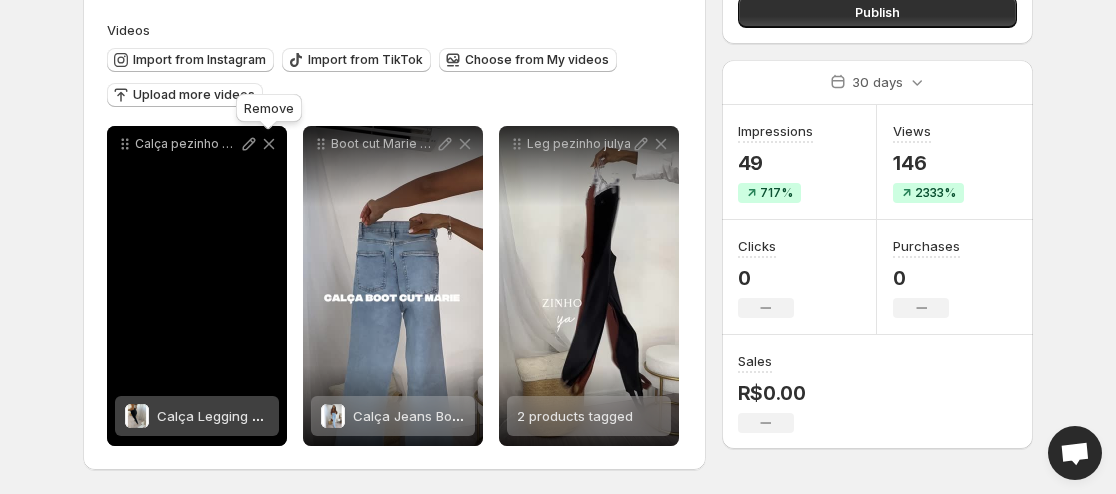click 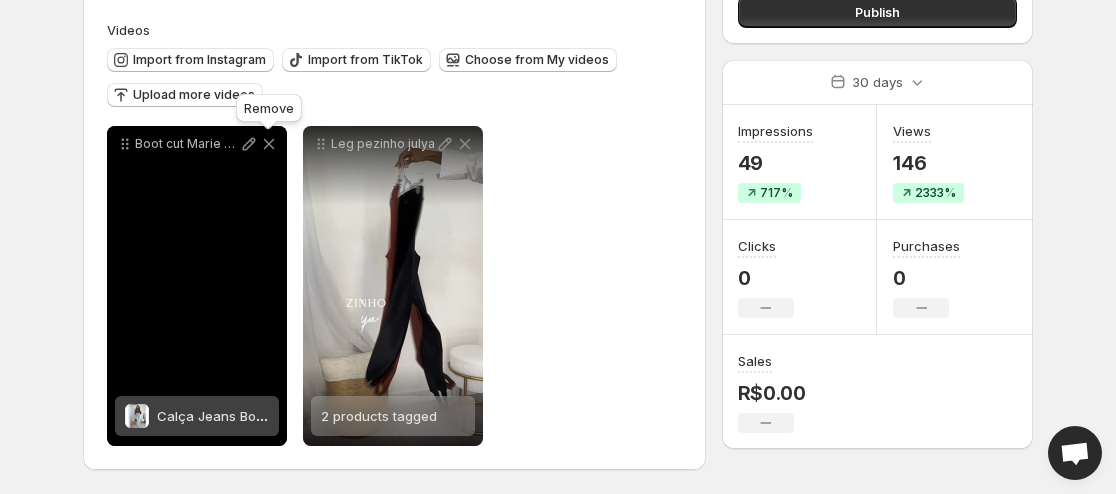 click 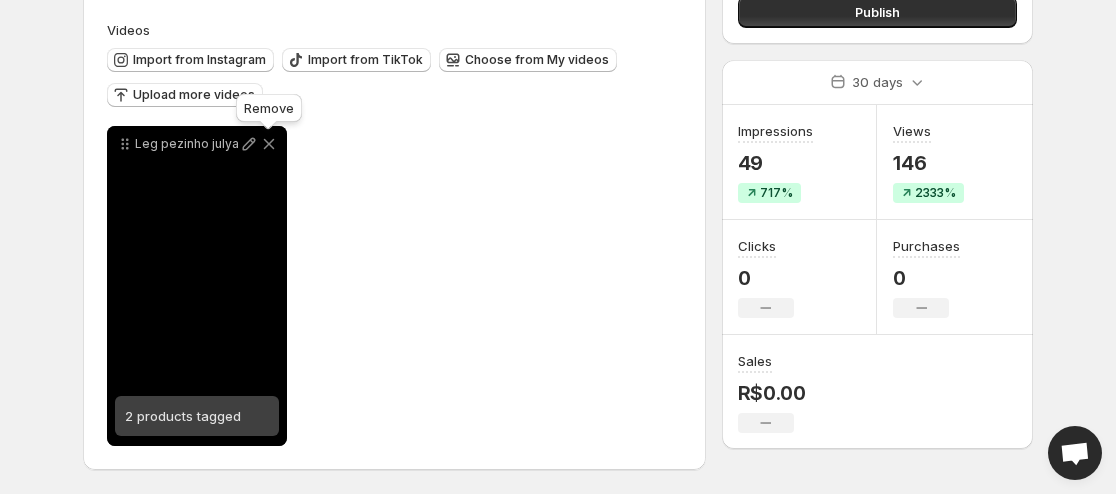click 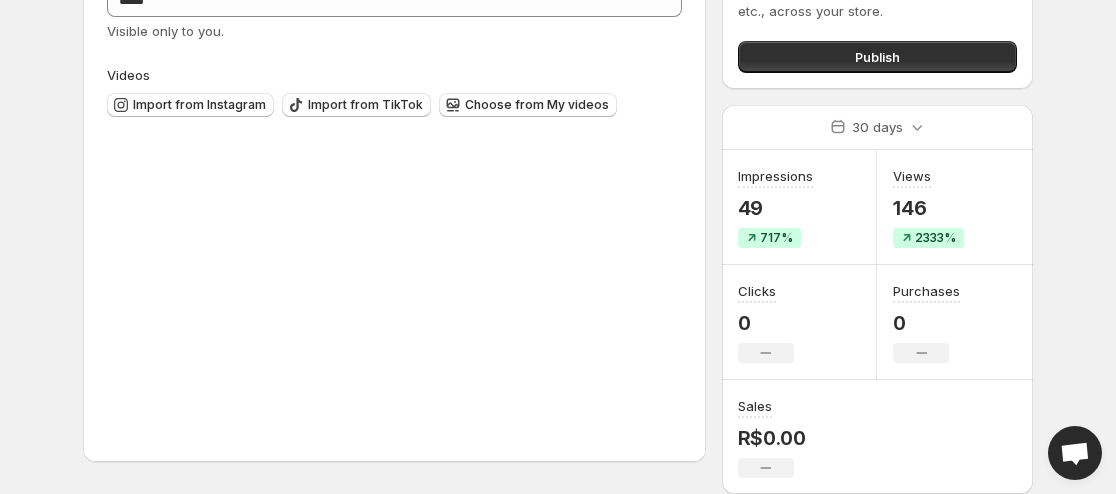 scroll, scrollTop: 139, scrollLeft: 0, axis: vertical 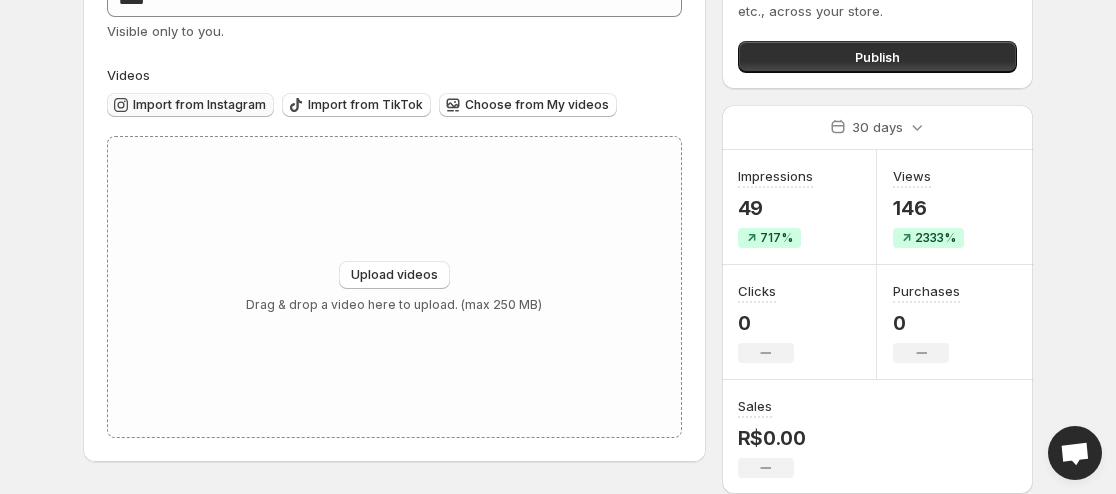click on "Import from Instagram" at bounding box center [199, 105] 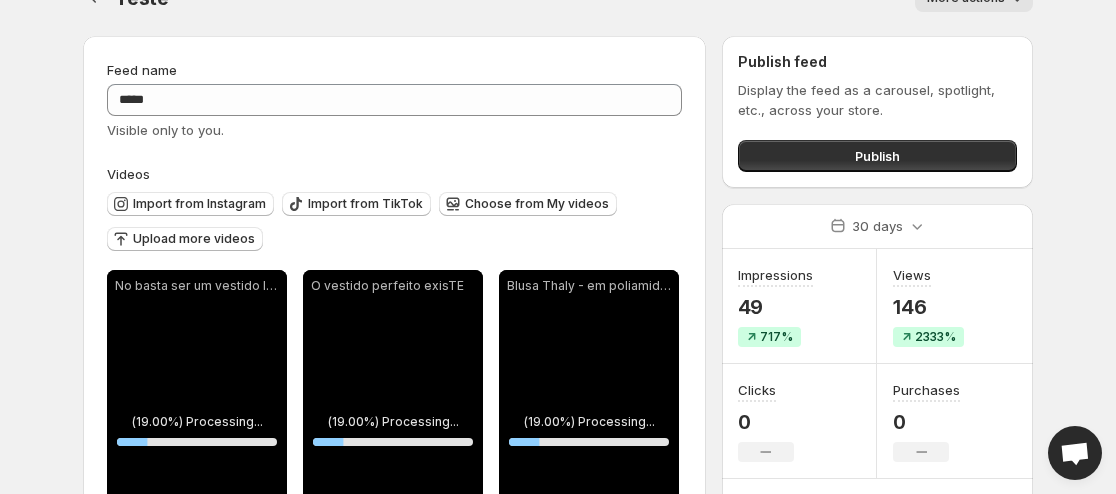 scroll, scrollTop: 39, scrollLeft: 0, axis: vertical 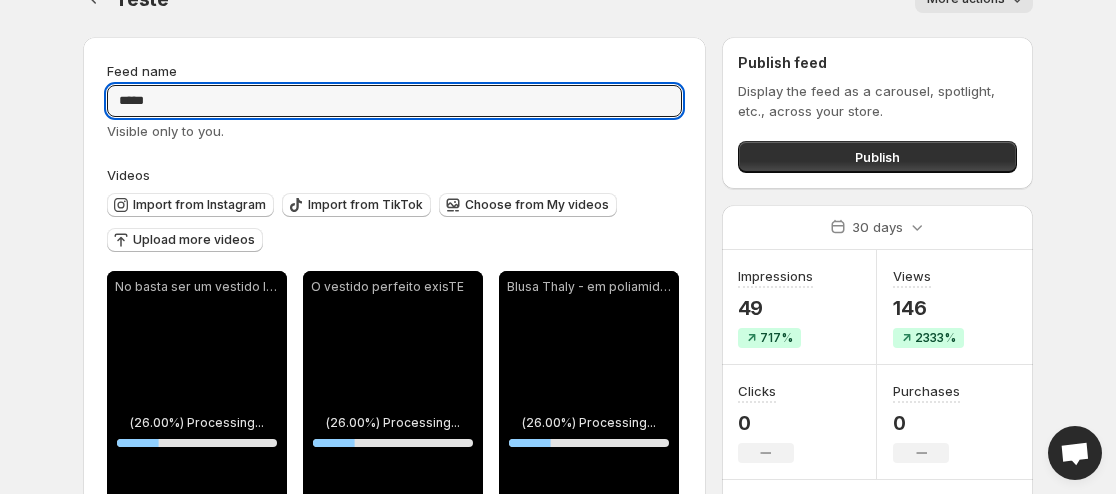 drag, startPoint x: 256, startPoint y: 99, endPoint x: 102, endPoint y: 119, distance: 155.29327 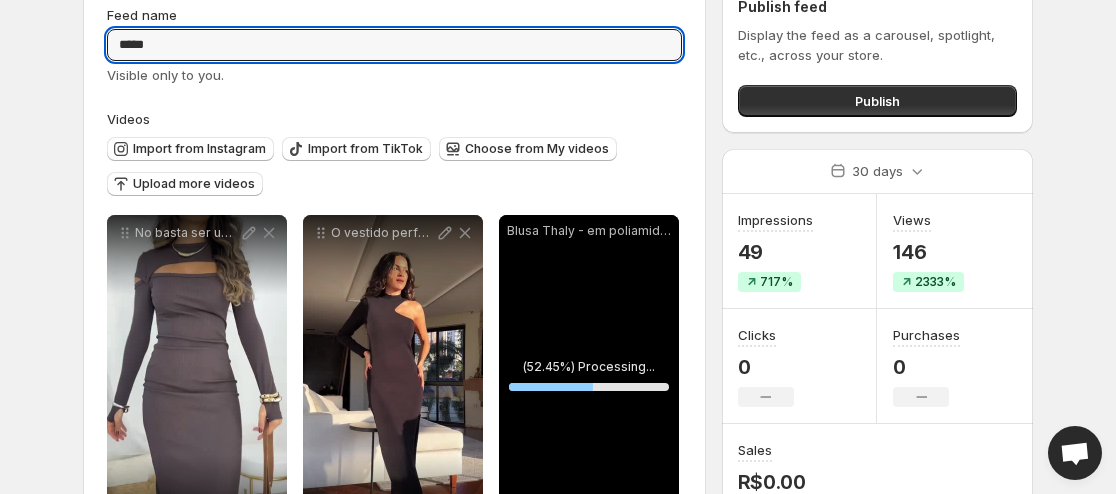 scroll, scrollTop: 239, scrollLeft: 0, axis: vertical 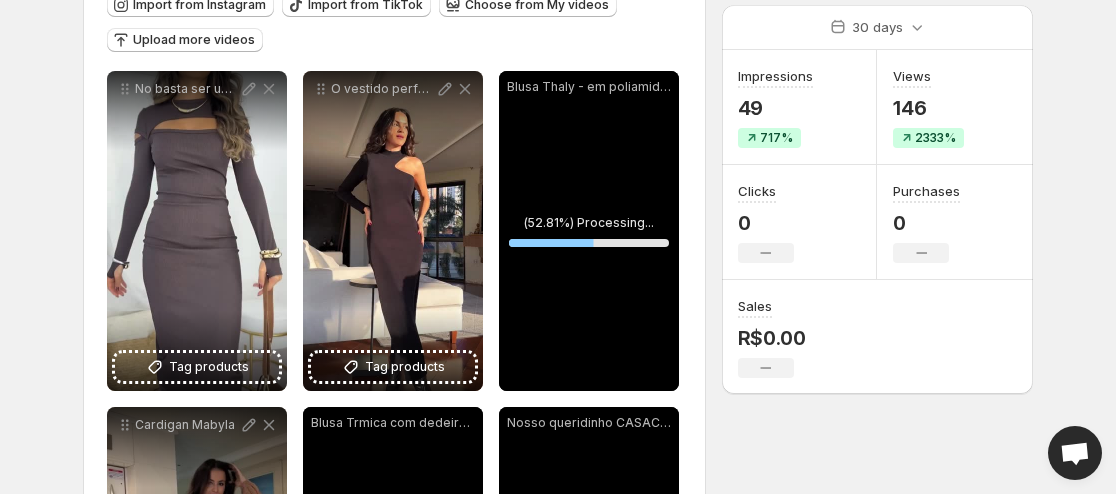 type on "****" 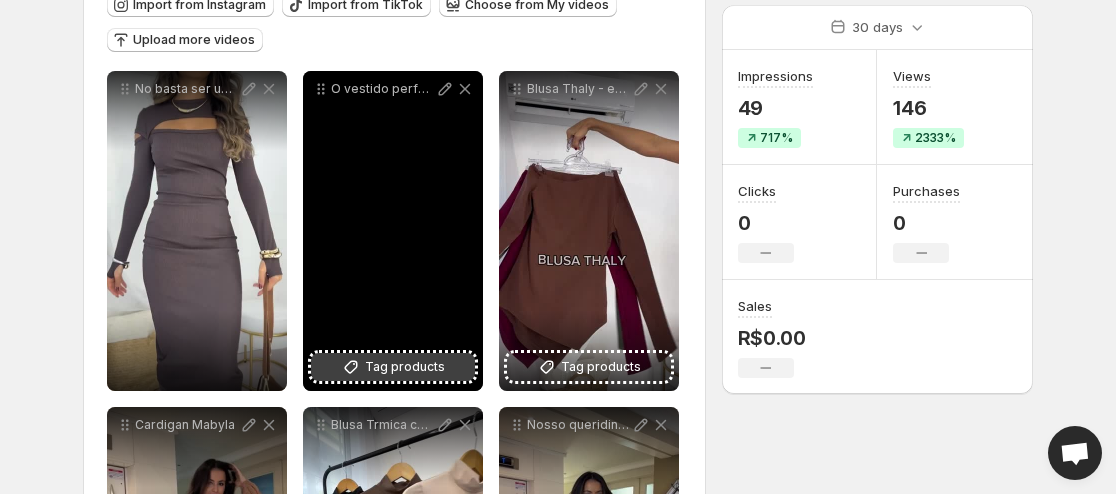 click on "Tag products" at bounding box center [405, 367] 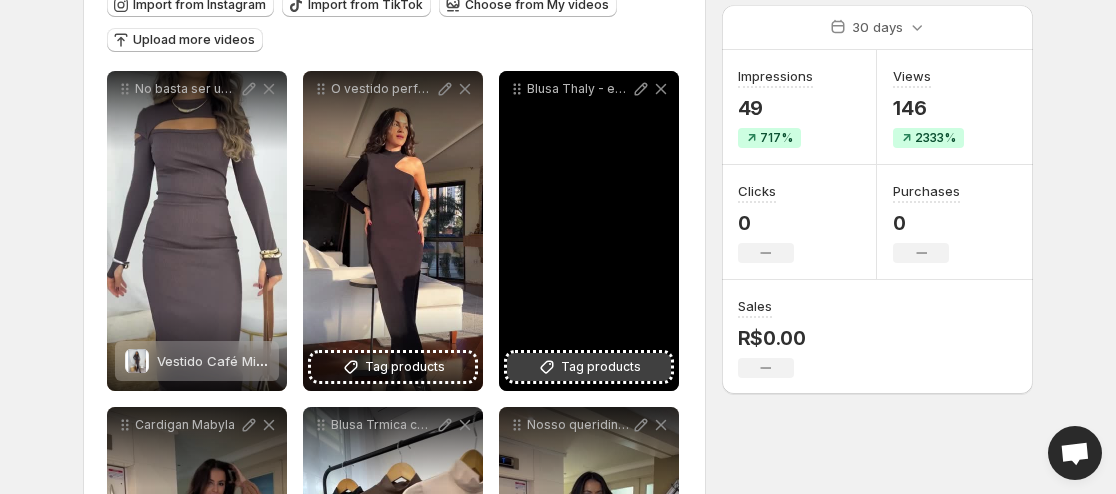 click on "Tag products" at bounding box center (601, 367) 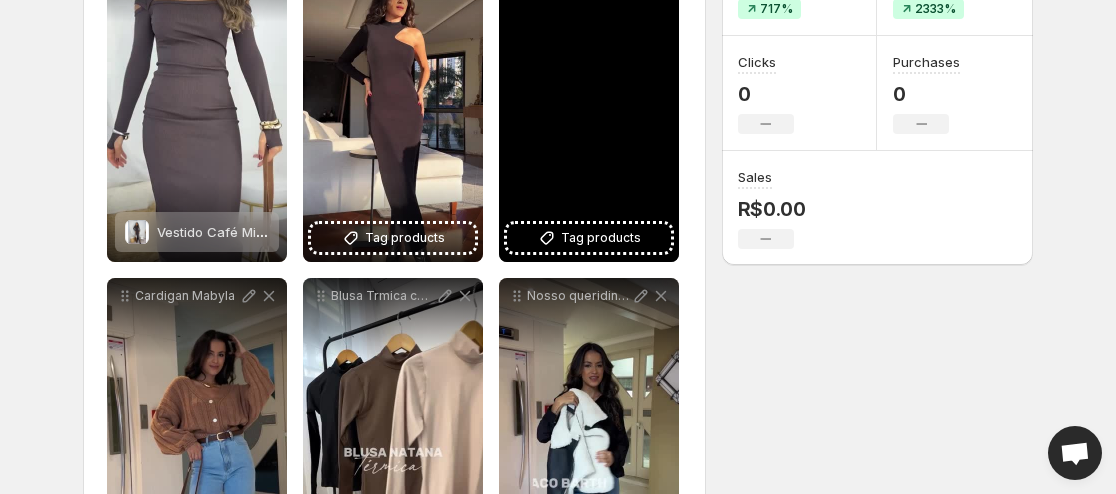 scroll, scrollTop: 639, scrollLeft: 0, axis: vertical 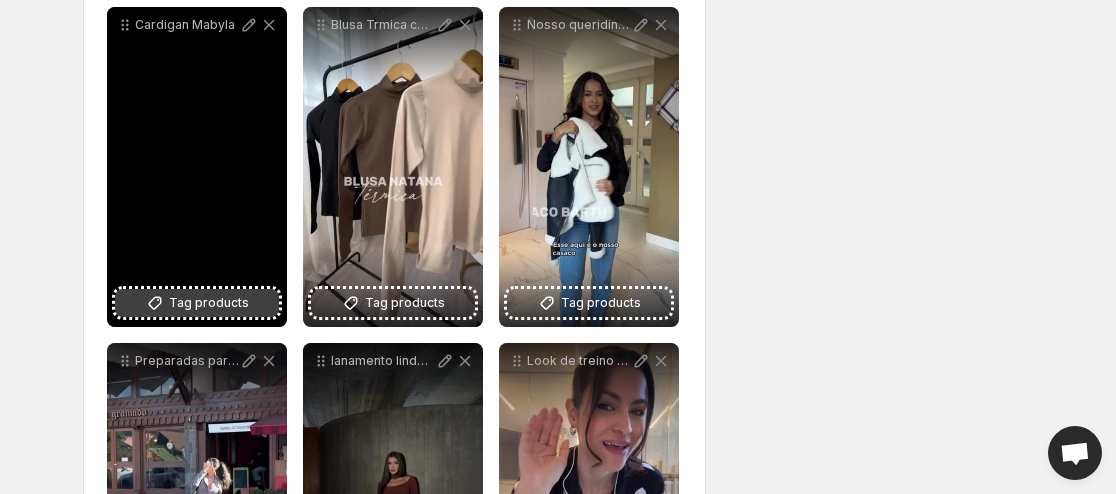 click on "Tag products" at bounding box center (197, 303) 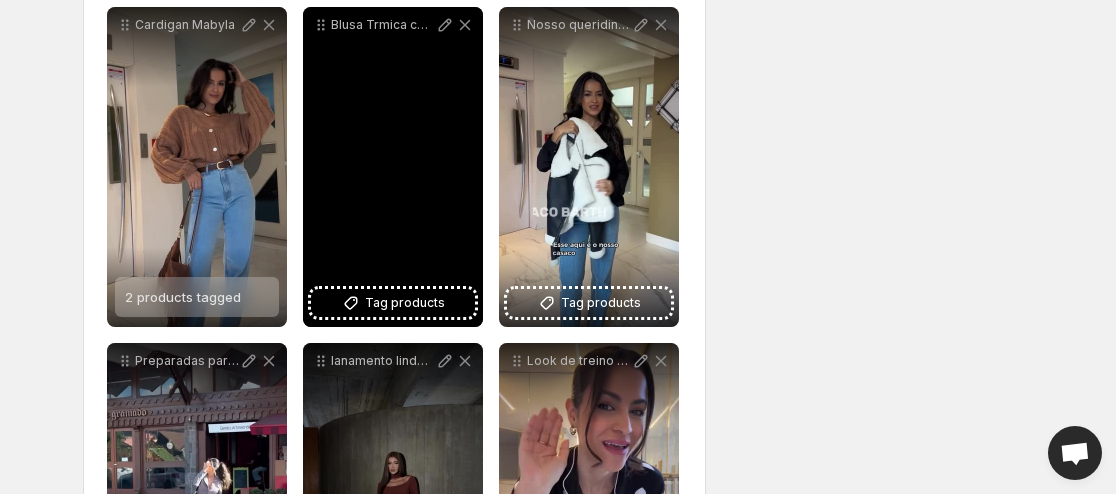 click on "Blusa Trmica com dedeira quentinha estilosa e muito confortvel
Comente EU QUERO que enviamos o link pra voc" at bounding box center [393, 167] 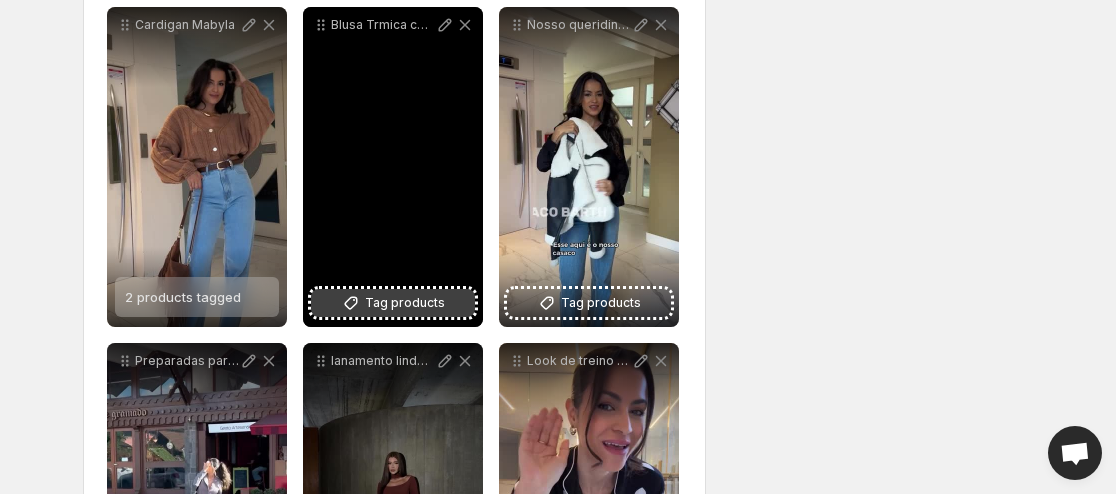 click on "Tag products" at bounding box center (393, 303) 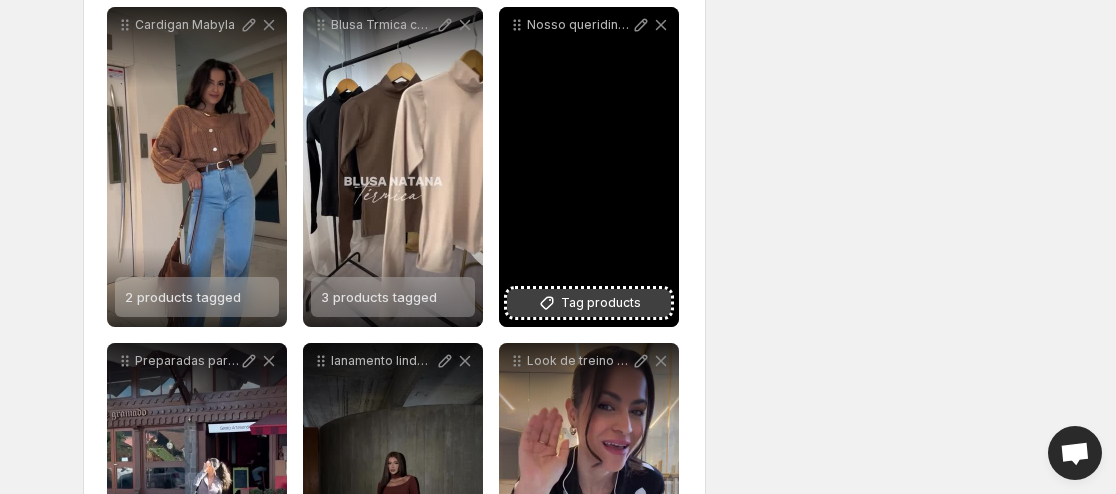 click on "Tag products" at bounding box center (601, 303) 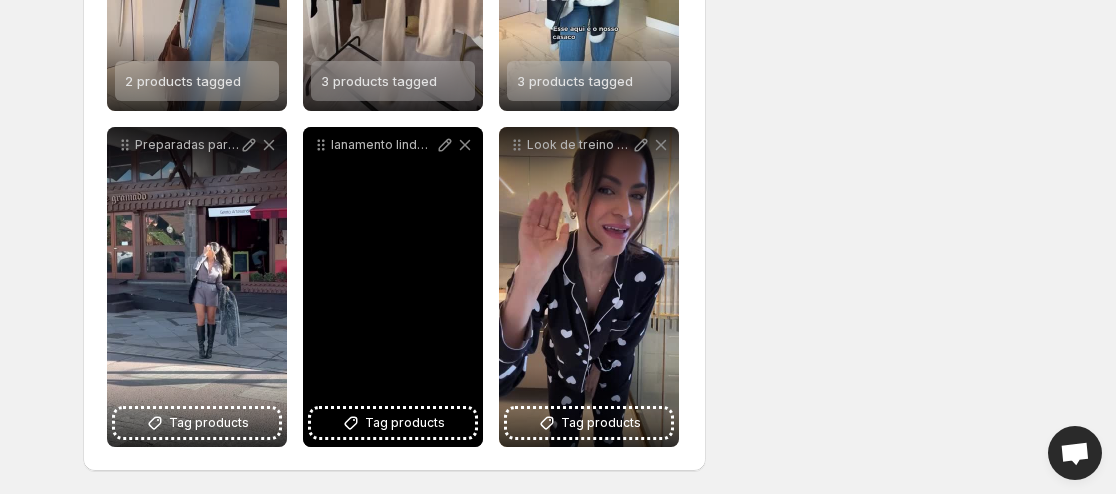 scroll, scrollTop: 856, scrollLeft: 0, axis: vertical 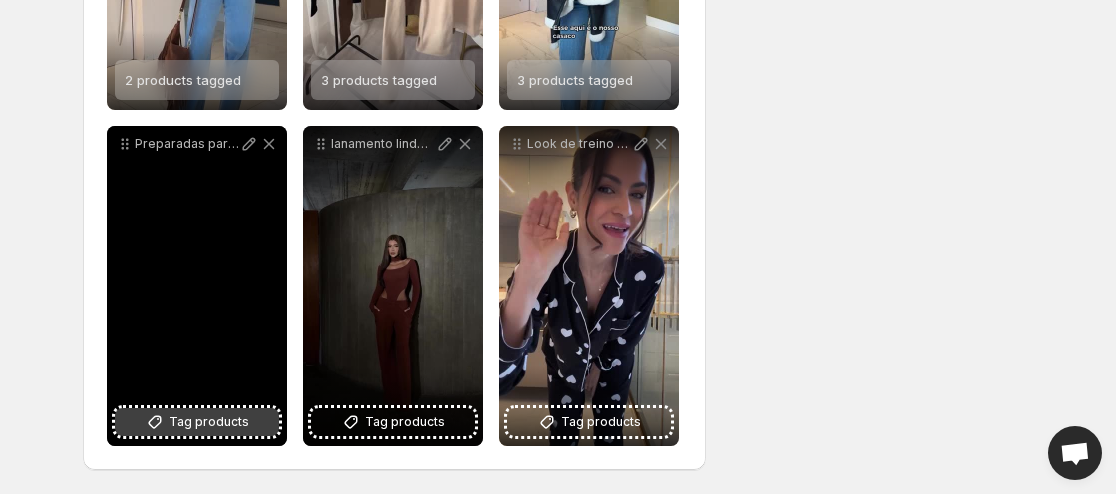 click on "Tag products" at bounding box center (209, 422) 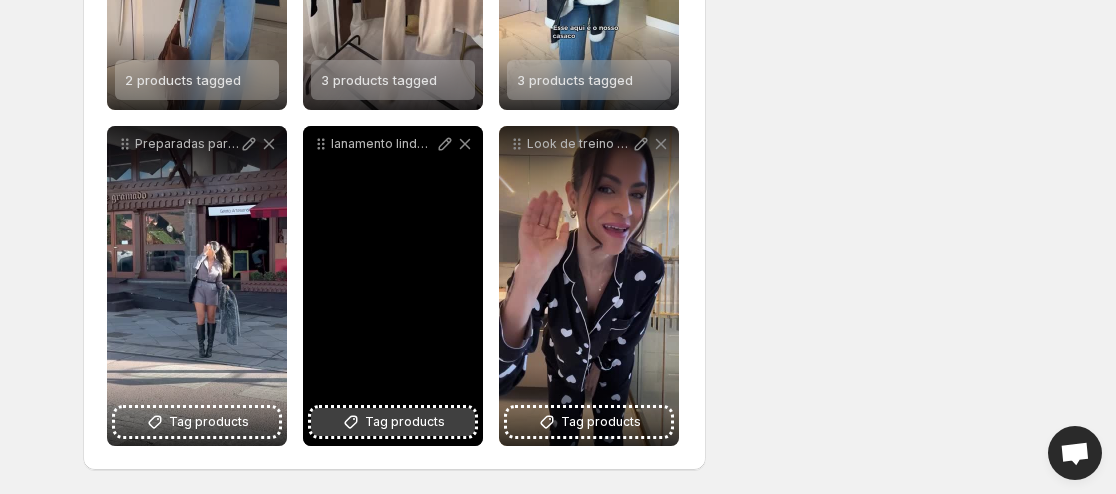 click on "Tag products" at bounding box center [393, 422] 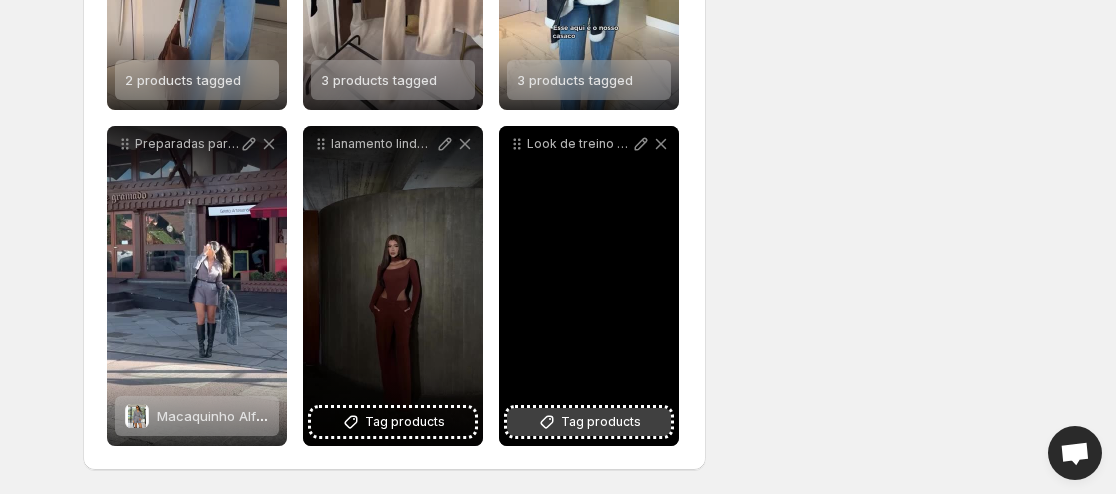click on "Tag products" at bounding box center [601, 422] 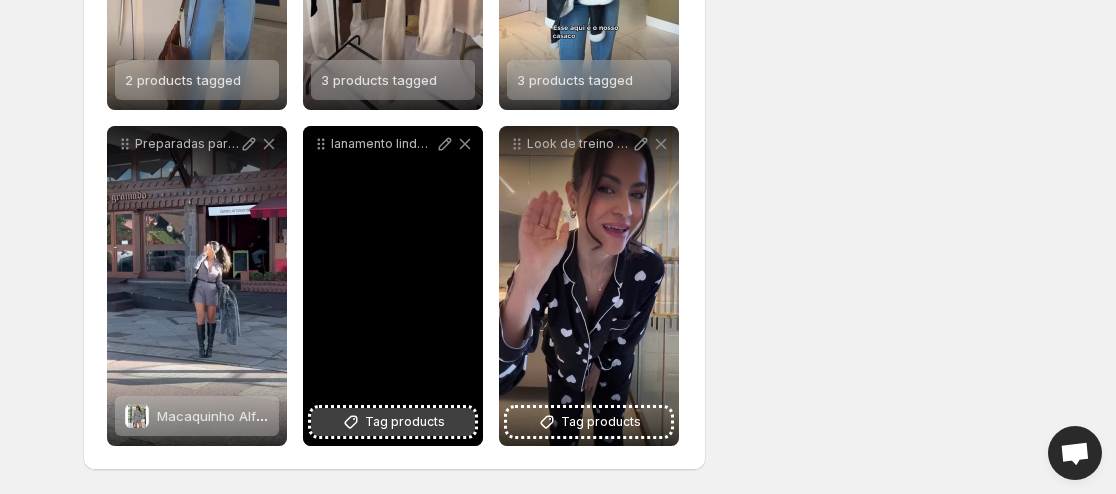 click on "Tag products" at bounding box center [393, 422] 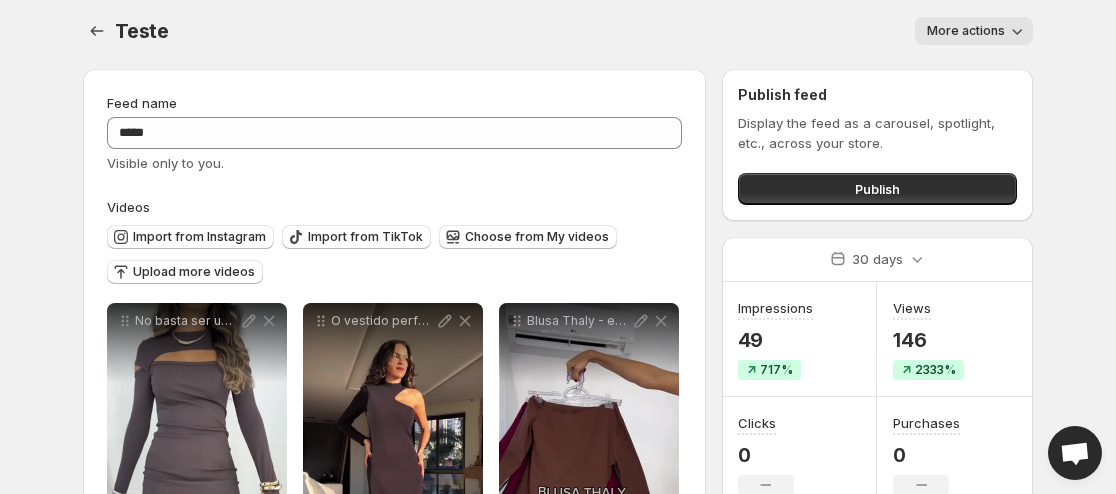 scroll, scrollTop: 0, scrollLeft: 0, axis: both 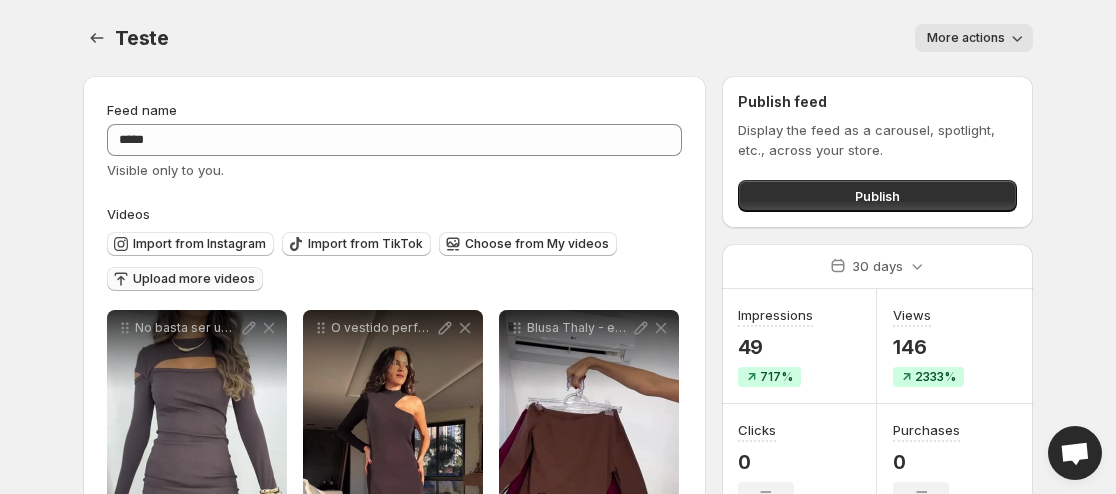 click on "Upload more videos" at bounding box center [194, 279] 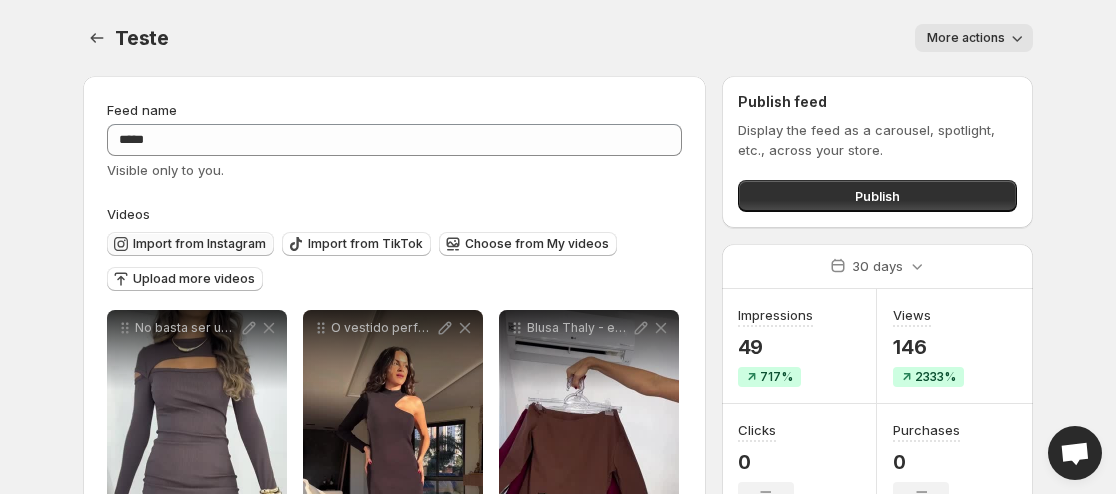 click on "Import from Instagram" at bounding box center [199, 244] 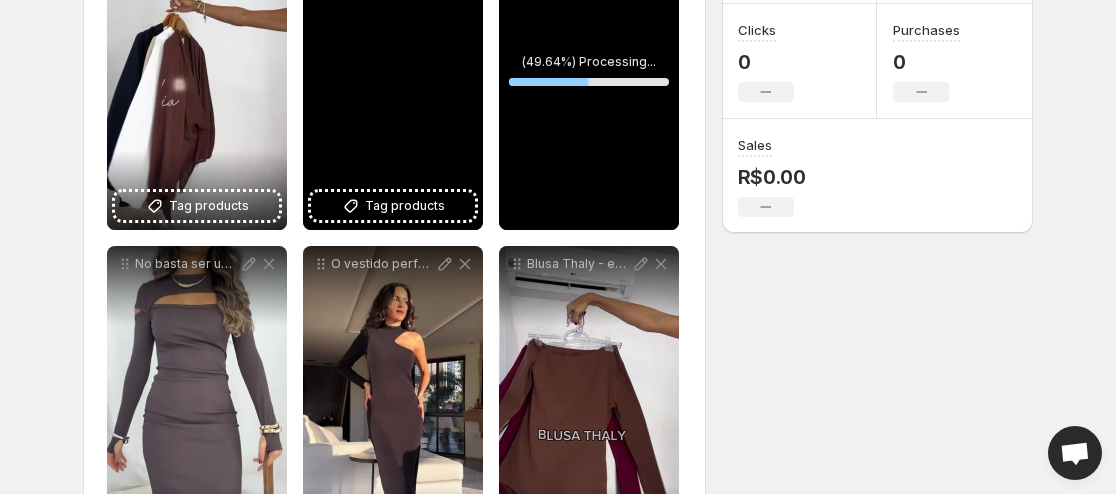 scroll, scrollTop: 300, scrollLeft: 0, axis: vertical 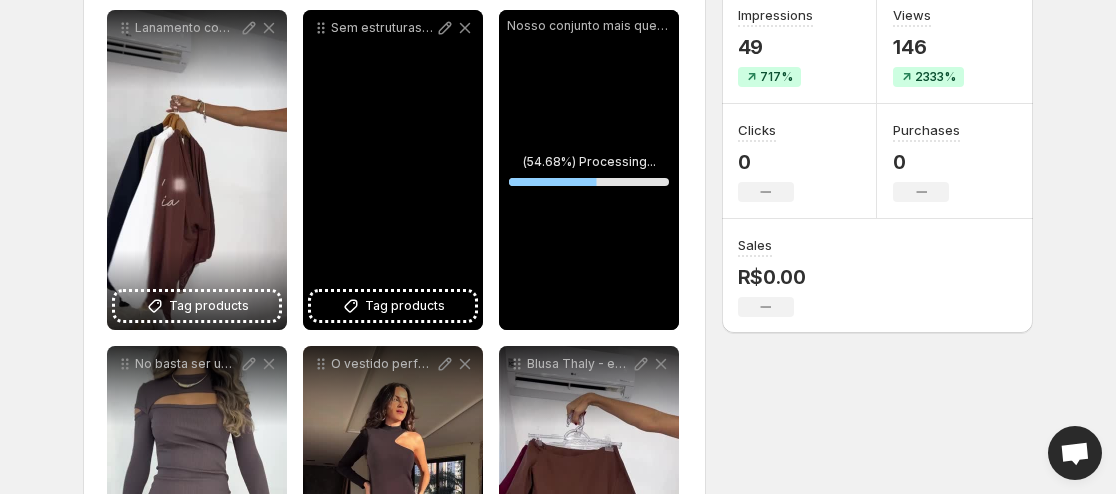 click on "Sem estruturas pra esse macaco" at bounding box center (393, 170) 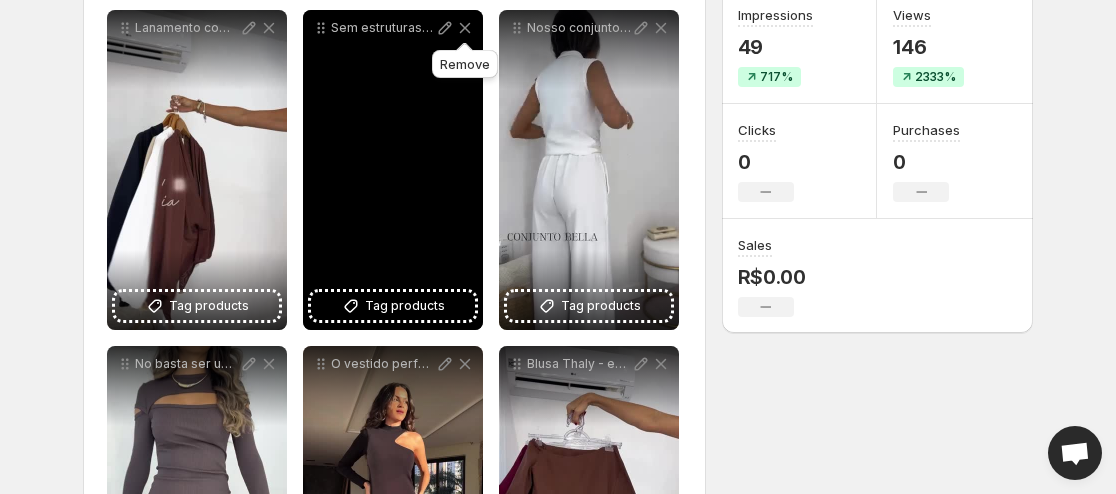 click 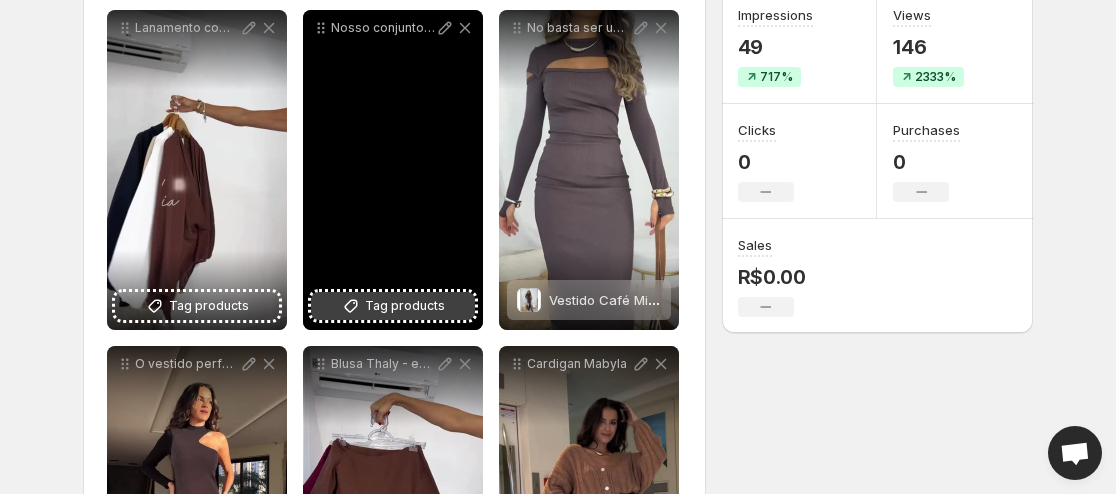 click on "Tag products" at bounding box center (405, 306) 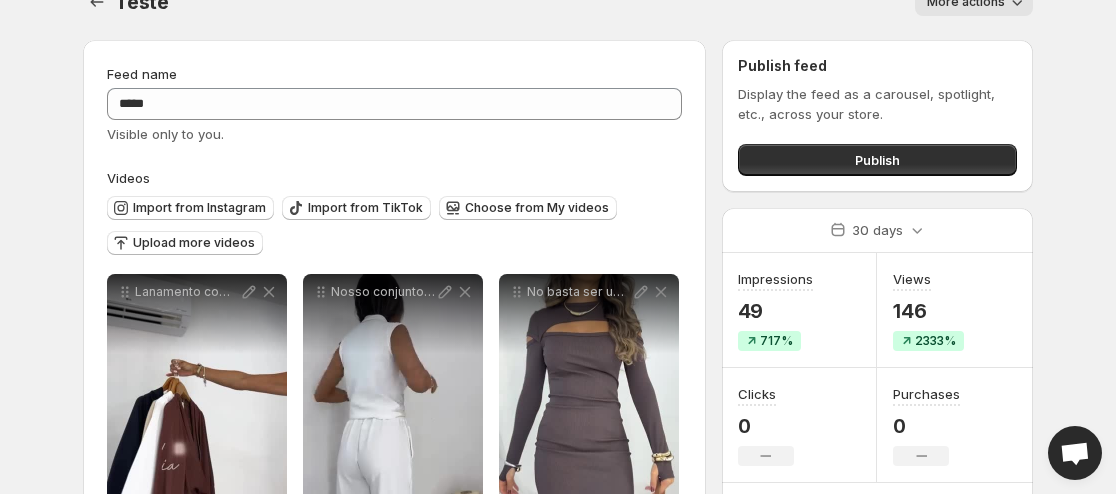 scroll, scrollTop: 0, scrollLeft: 0, axis: both 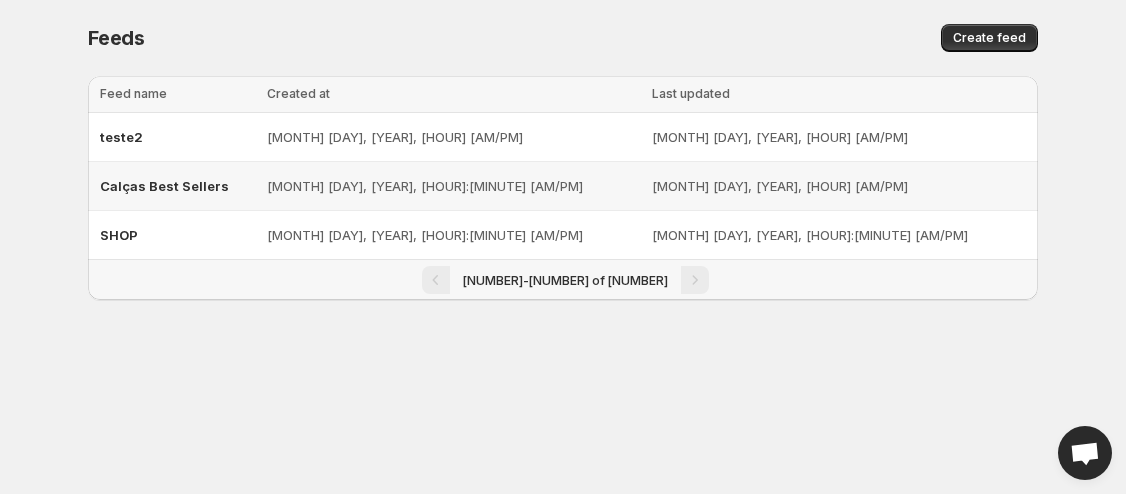 click on "Calças Best Sellers" at bounding box center [177, 186] 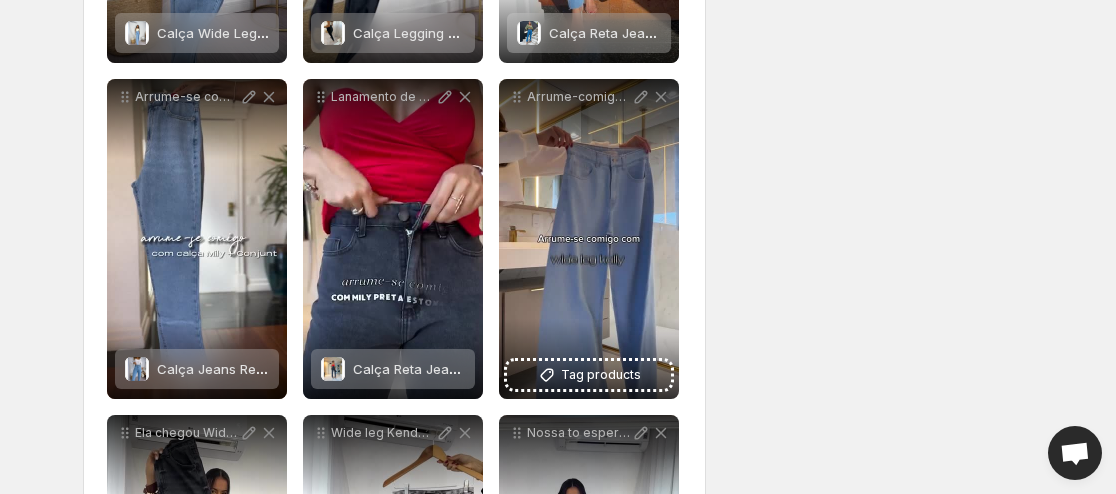 scroll, scrollTop: 1200, scrollLeft: 0, axis: vertical 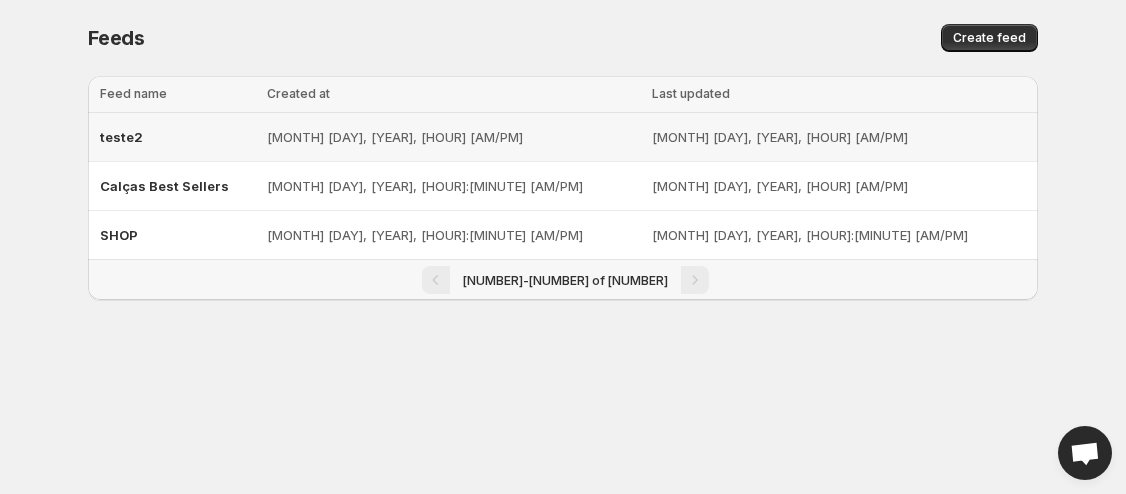 click on "teste2" at bounding box center [177, 137] 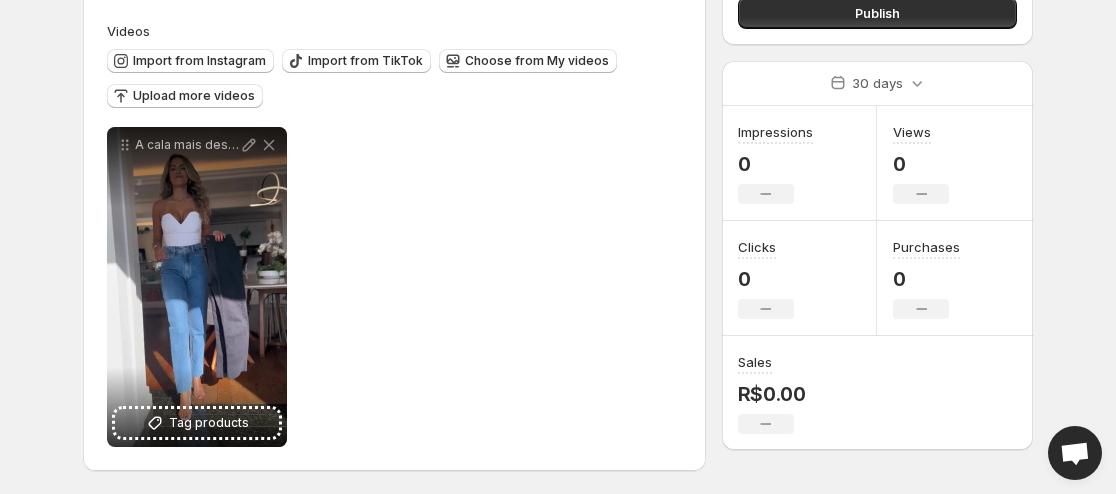 scroll, scrollTop: 184, scrollLeft: 0, axis: vertical 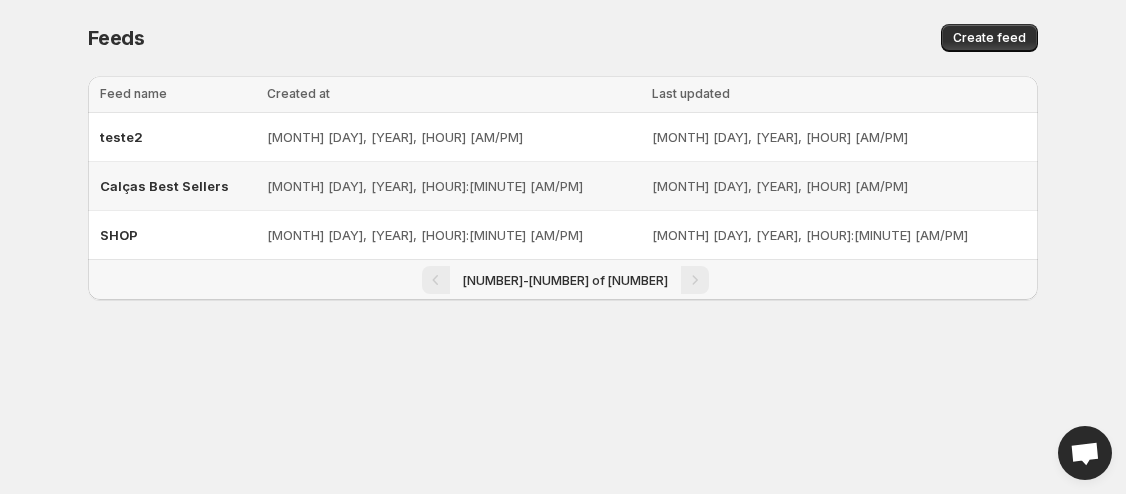 click on "[MONTH] [DAY], [YEAR], [HOUR]:[MINUTE] [AM/PM]" at bounding box center [453, 186] 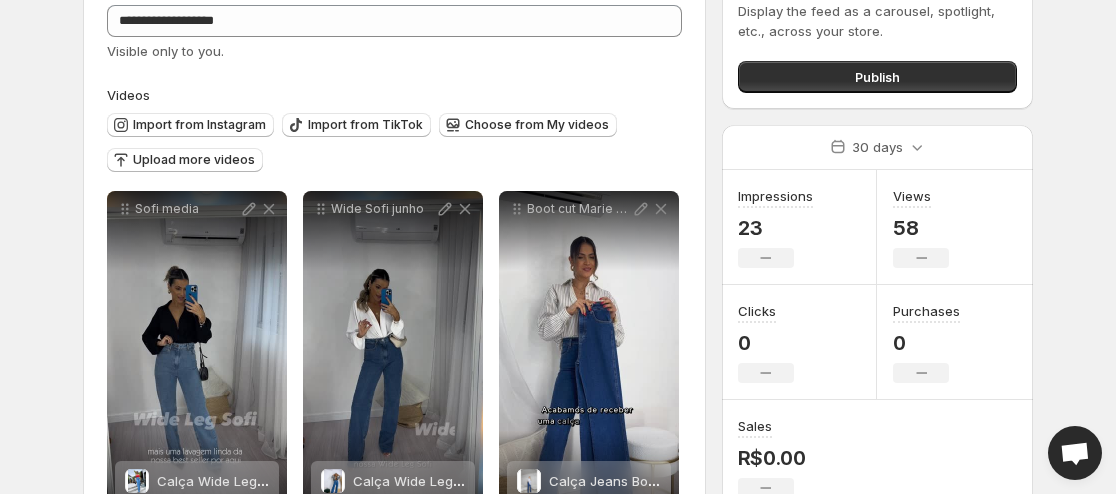 scroll, scrollTop: 400, scrollLeft: 0, axis: vertical 